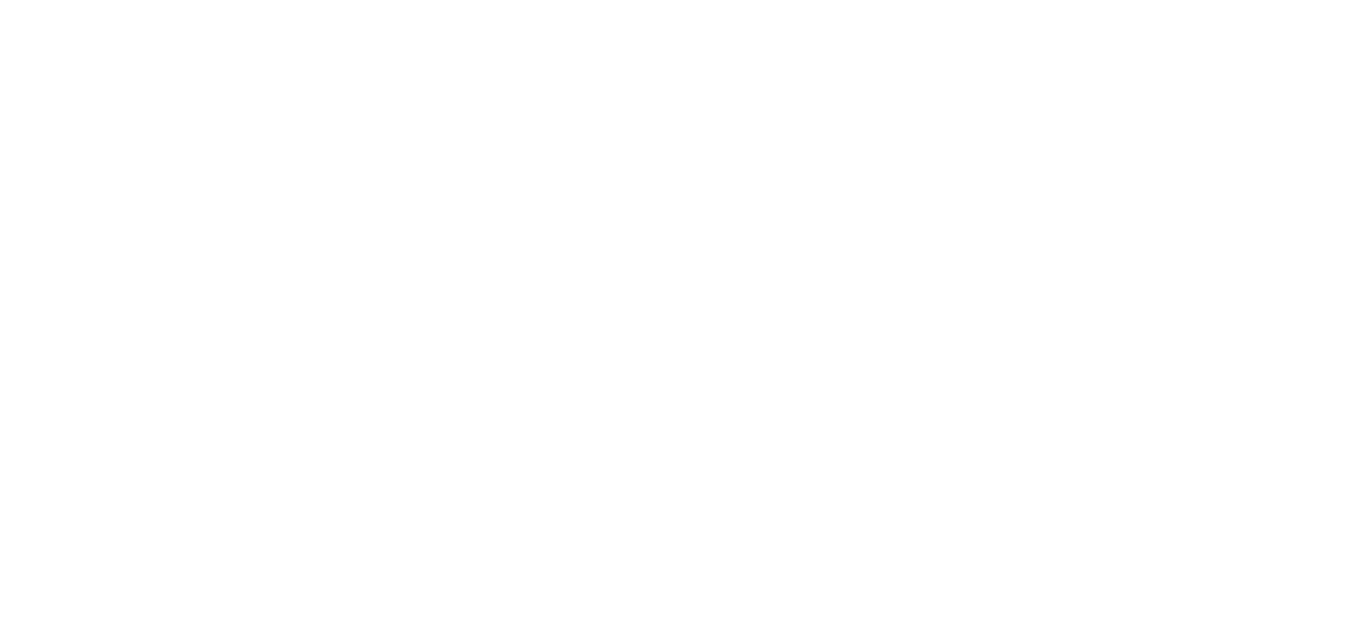 scroll, scrollTop: 0, scrollLeft: 0, axis: both 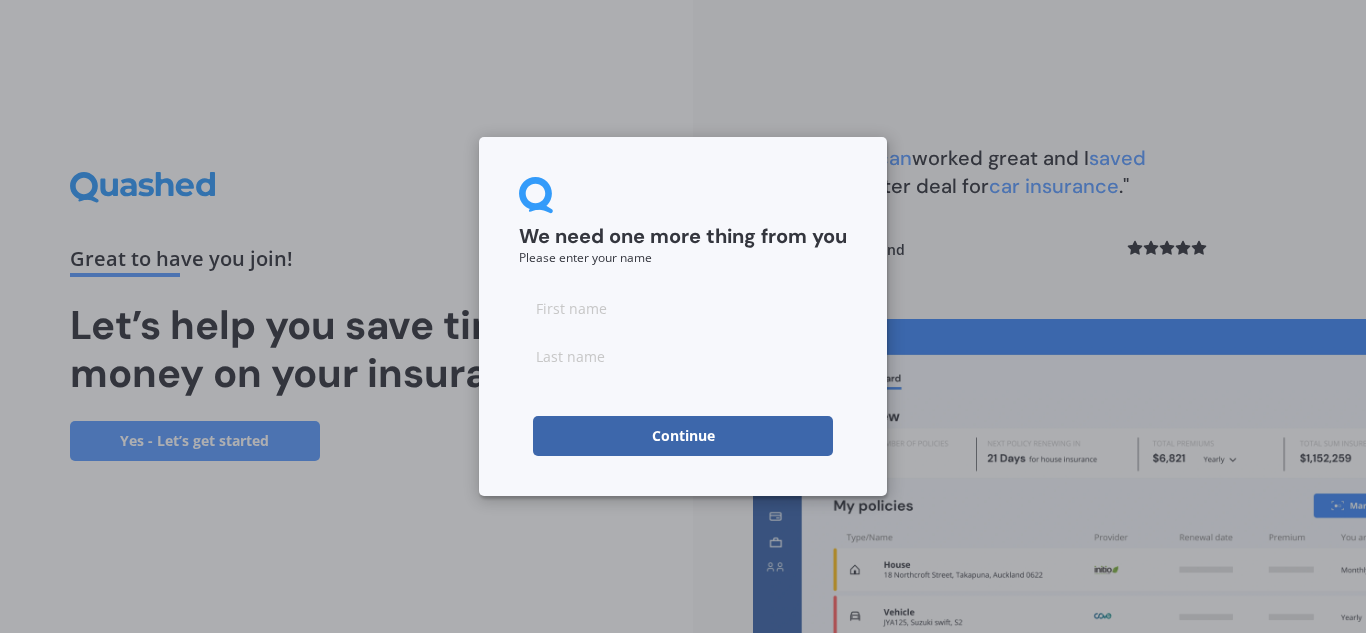 click at bounding box center (683, 308) 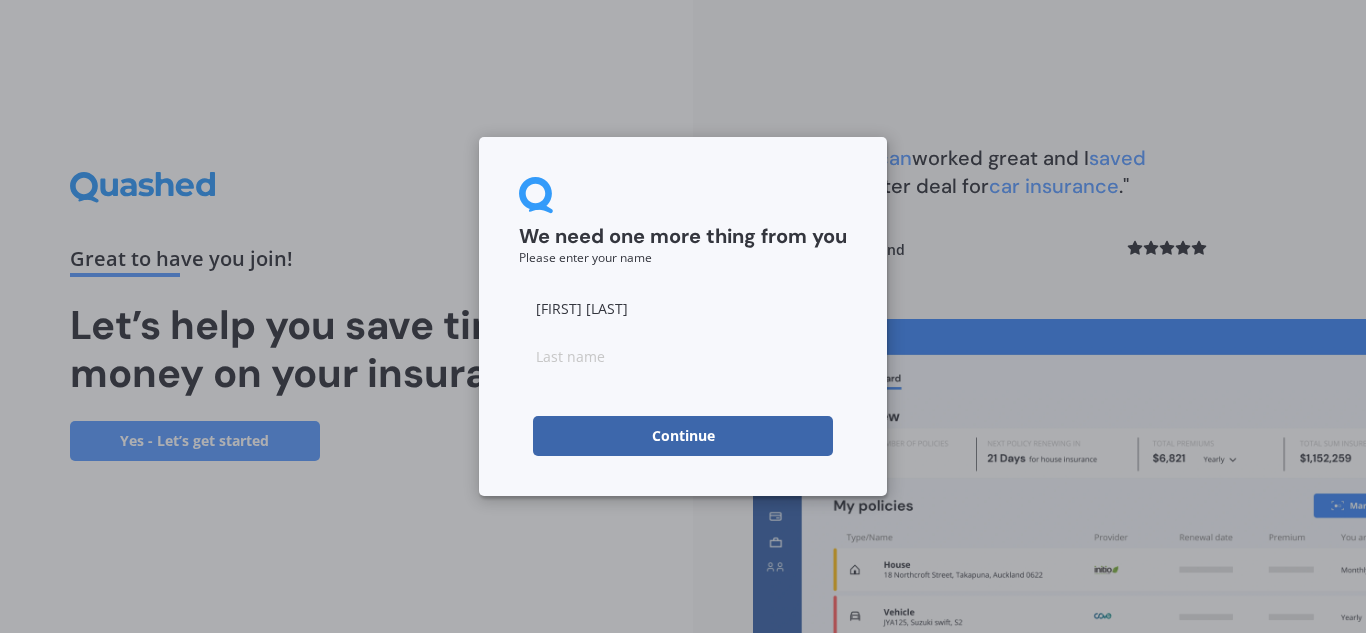 click at bounding box center (683, 356) 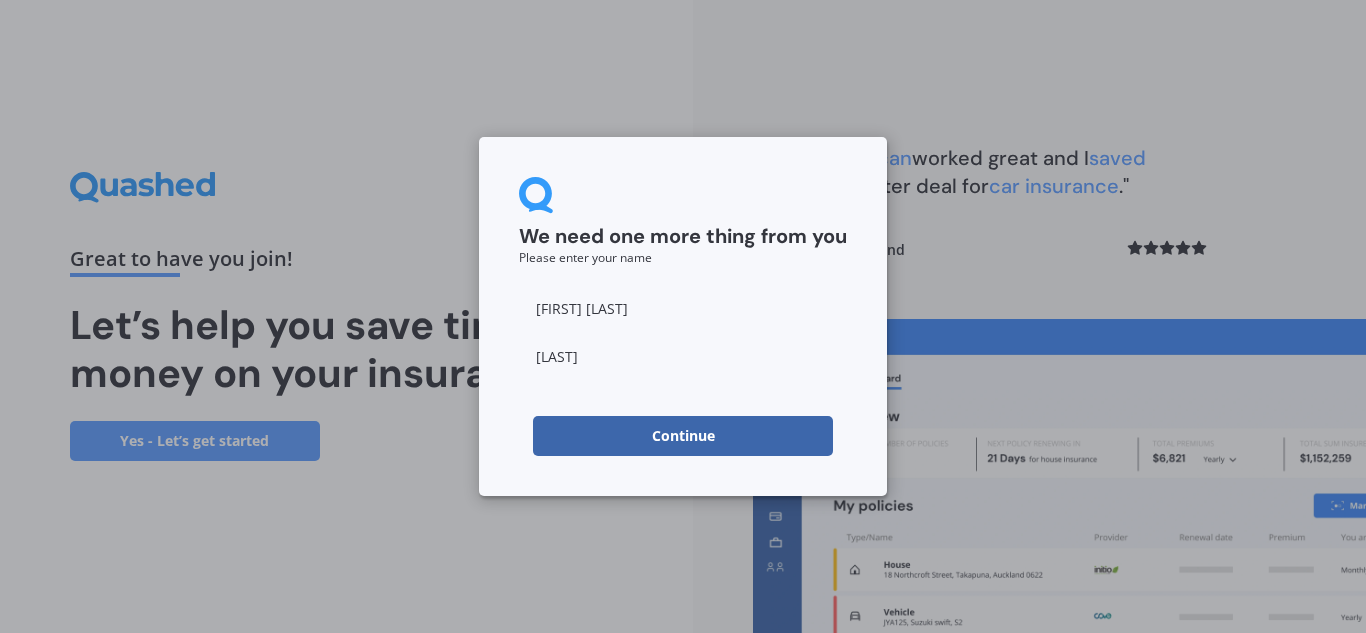 click on "Continue" at bounding box center [683, 436] 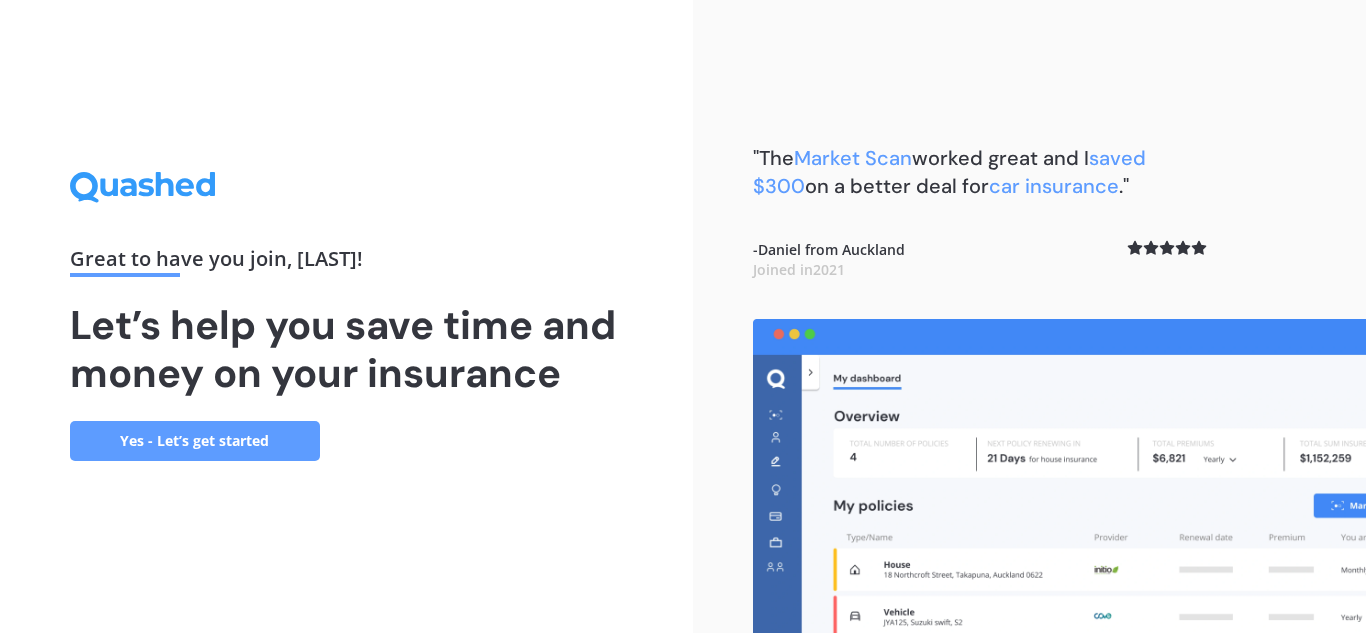 click on "Yes - Let’s get started" at bounding box center (195, 441) 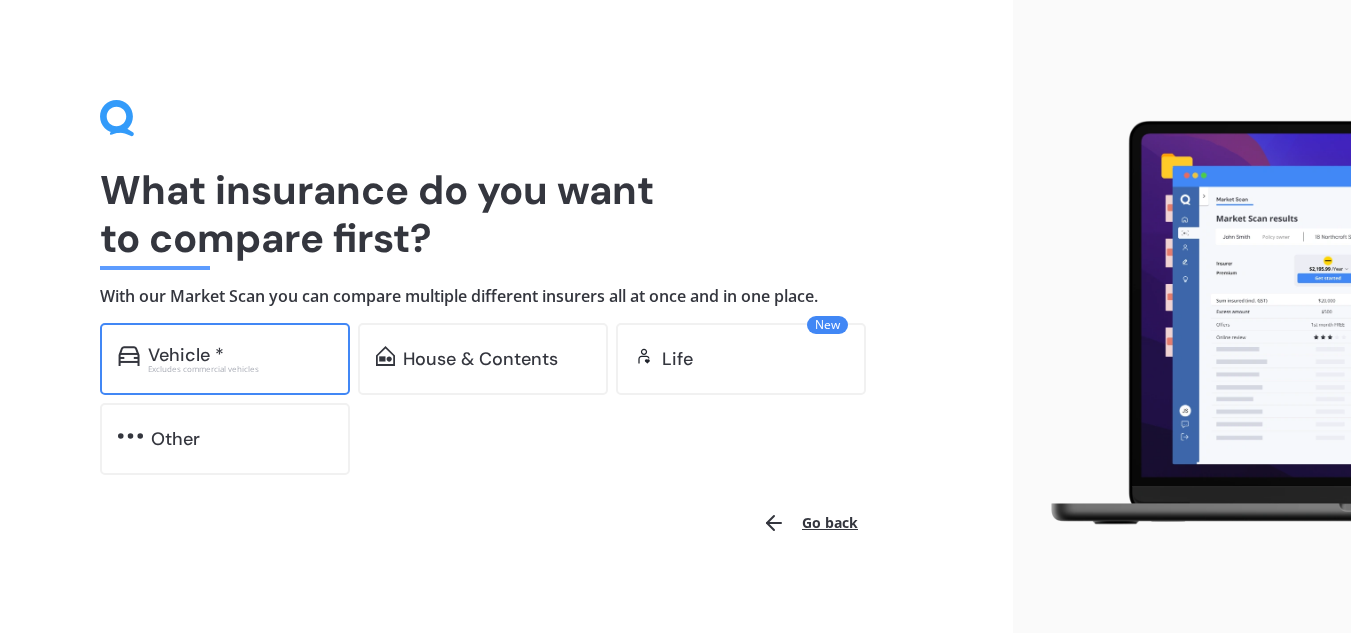 click on "Vehicle *" at bounding box center (240, 355) 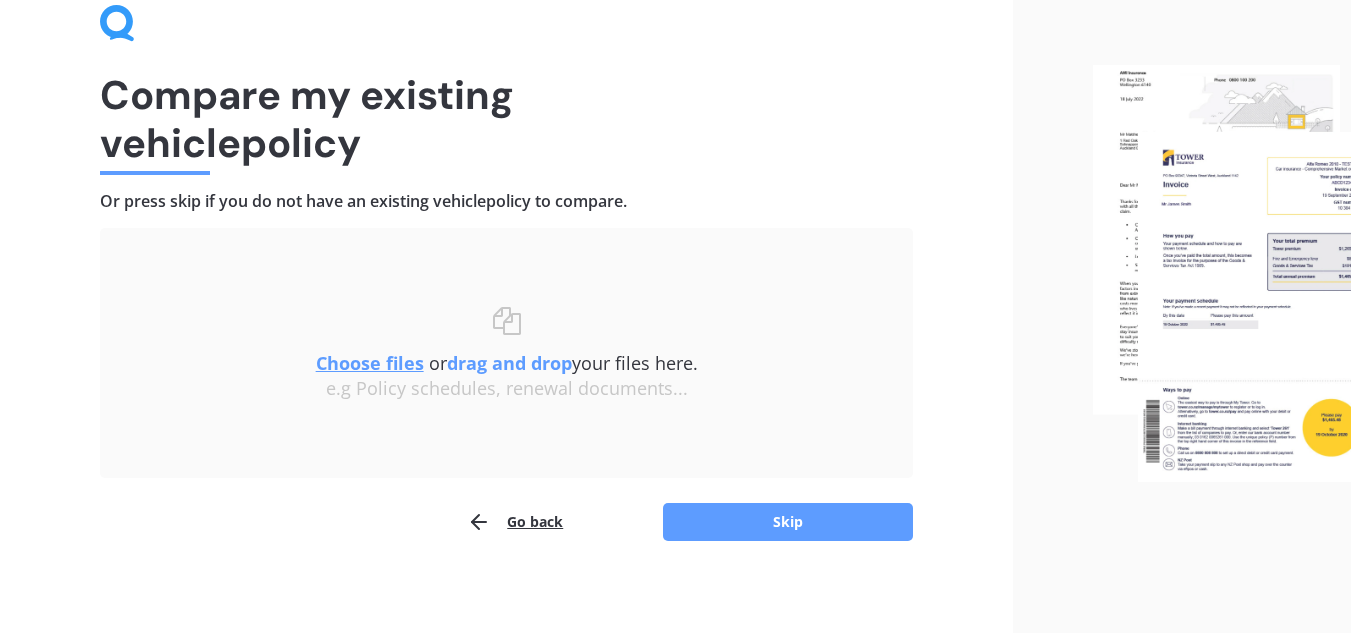 scroll, scrollTop: 93, scrollLeft: 0, axis: vertical 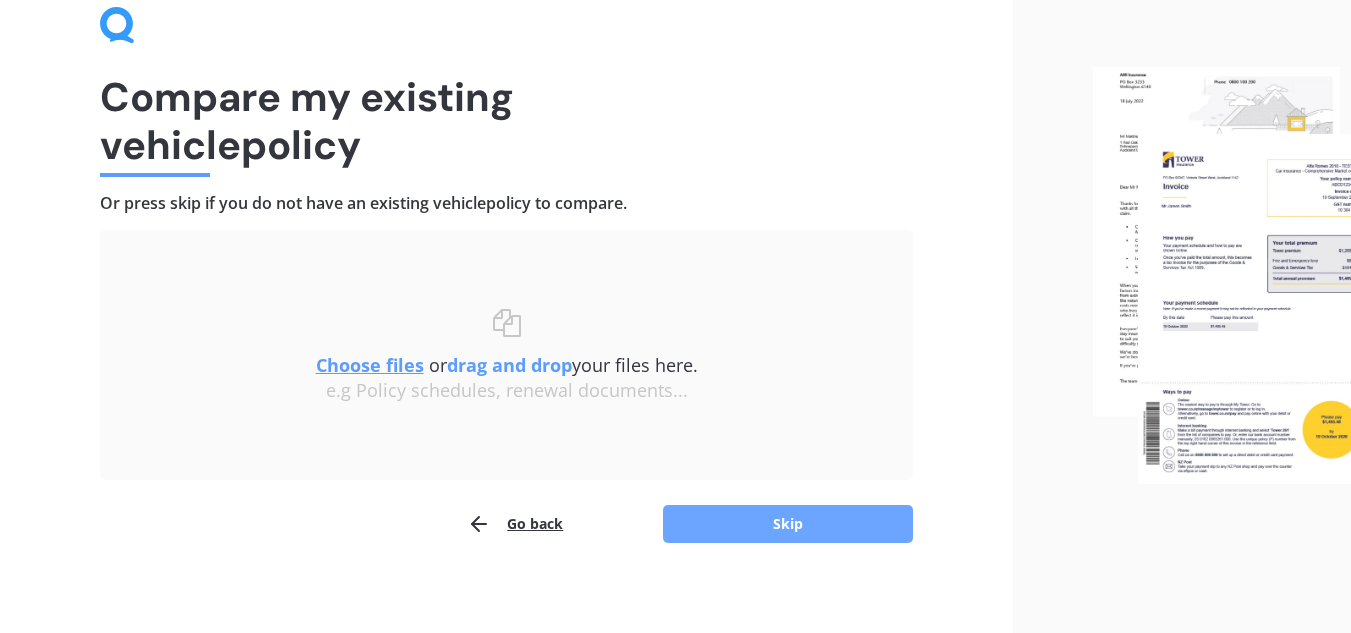 click on "Skip" at bounding box center [788, 524] 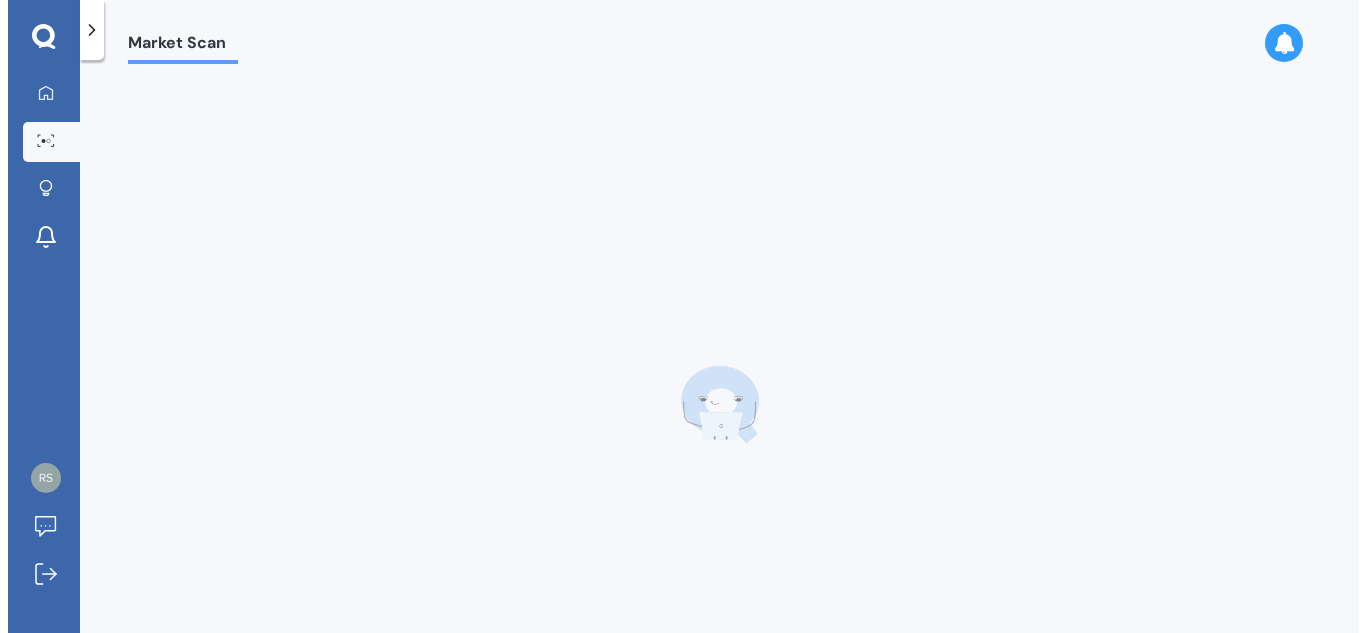 scroll, scrollTop: 0, scrollLeft: 0, axis: both 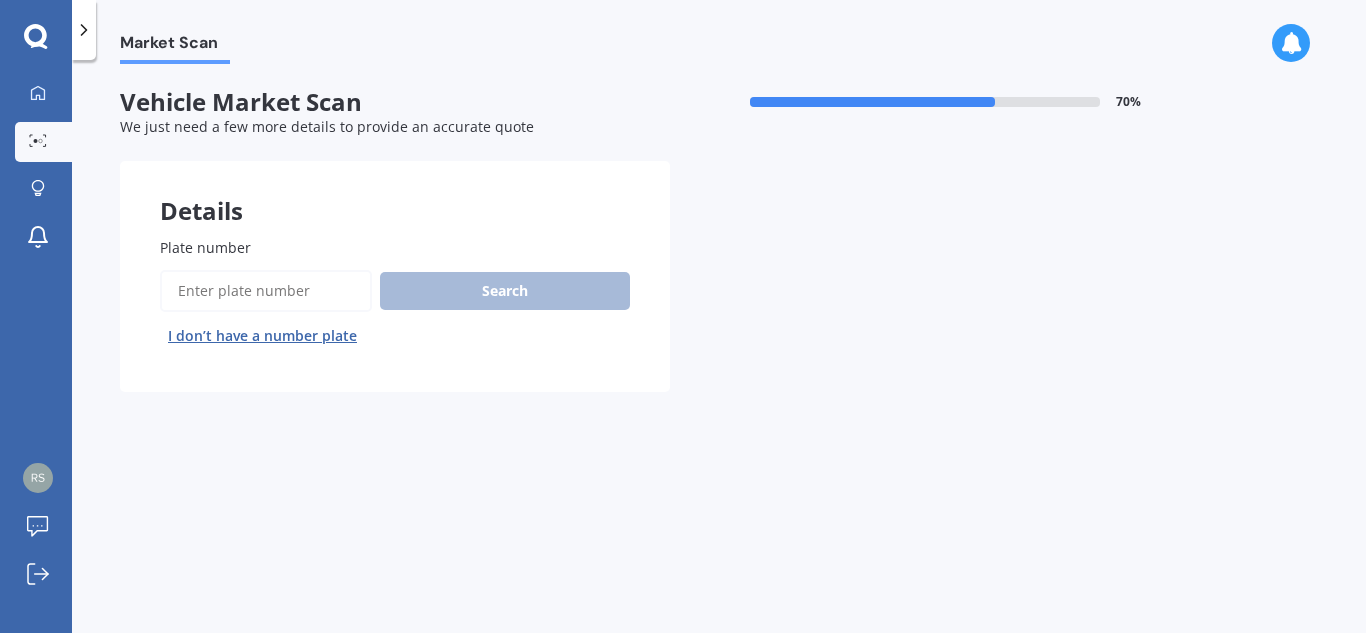 click on "Plate number" at bounding box center [266, 291] 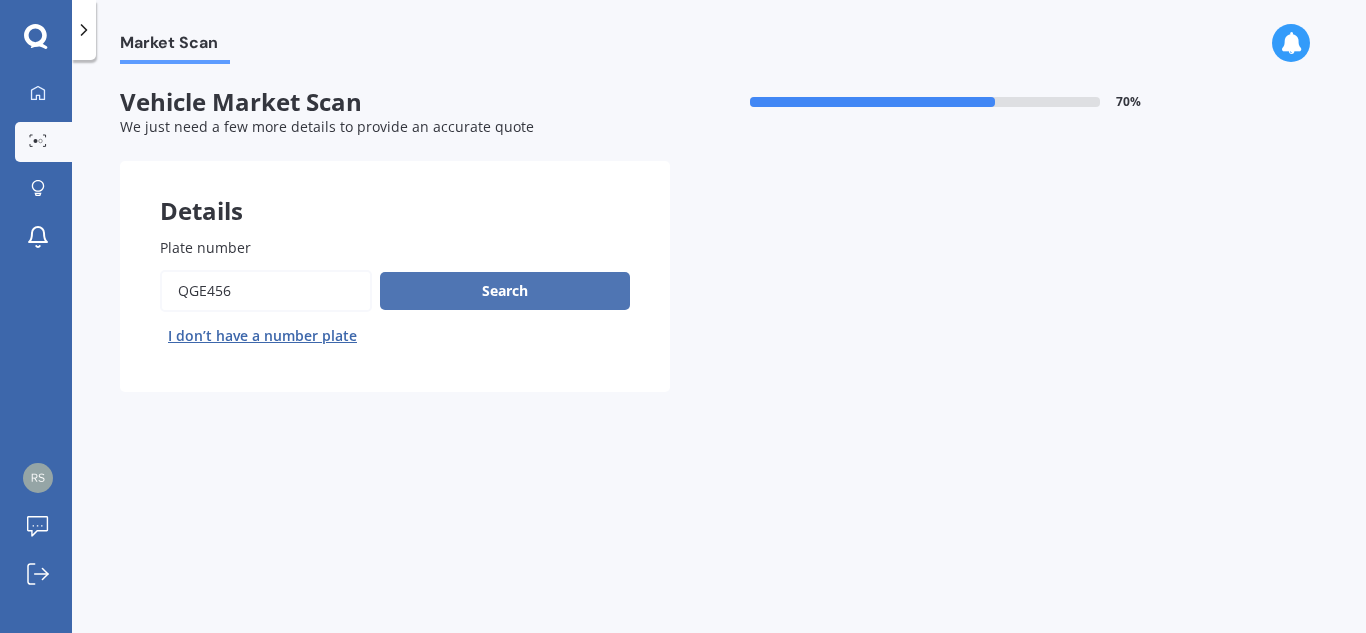 type on "qge456" 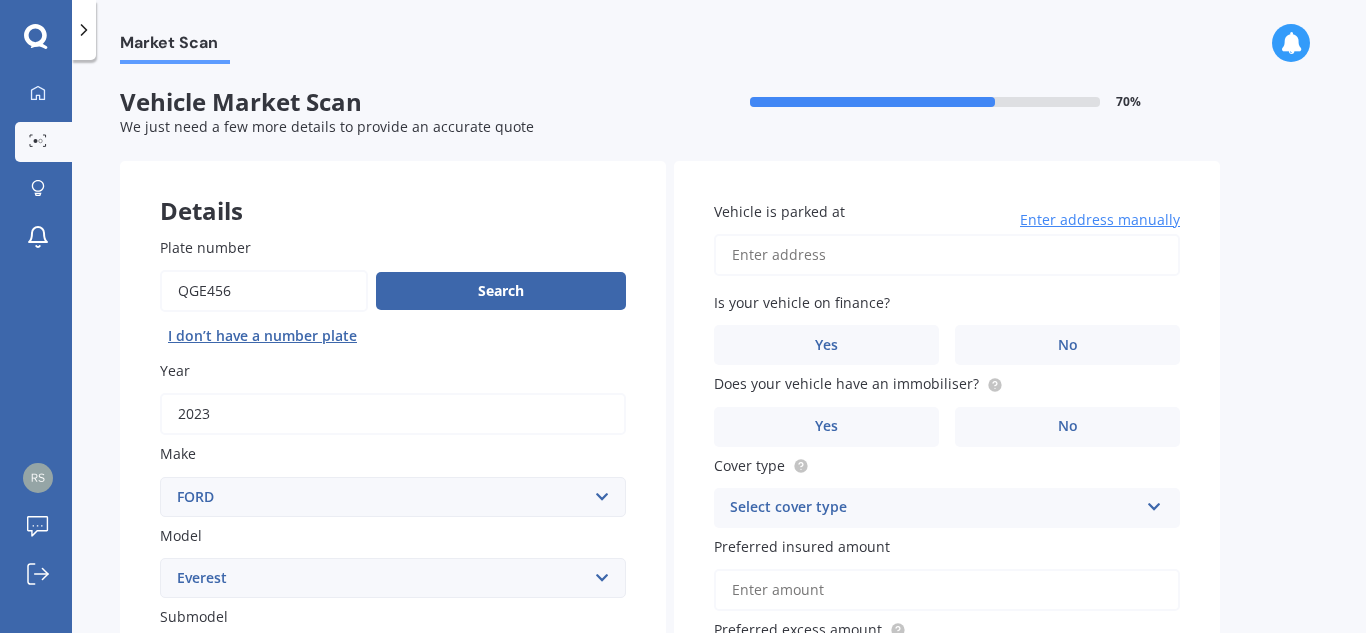 click on "Vehicle is parked at" at bounding box center [947, 255] 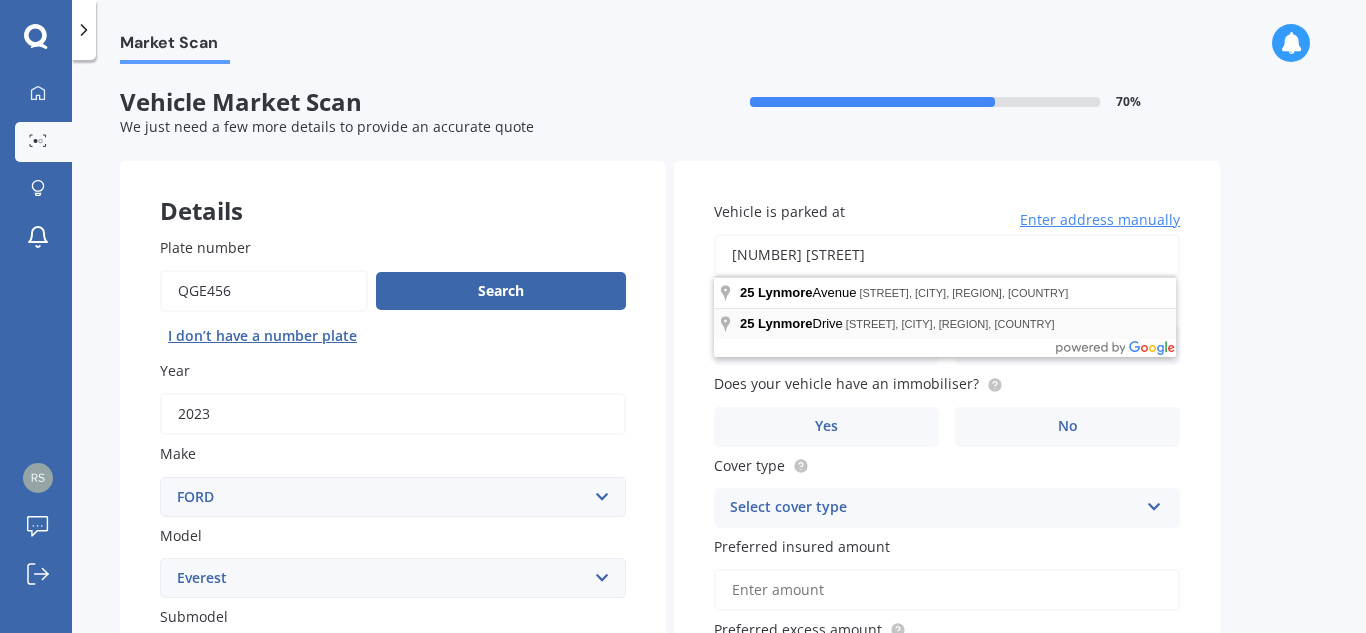 type on "[NUMBER] [STREET]" 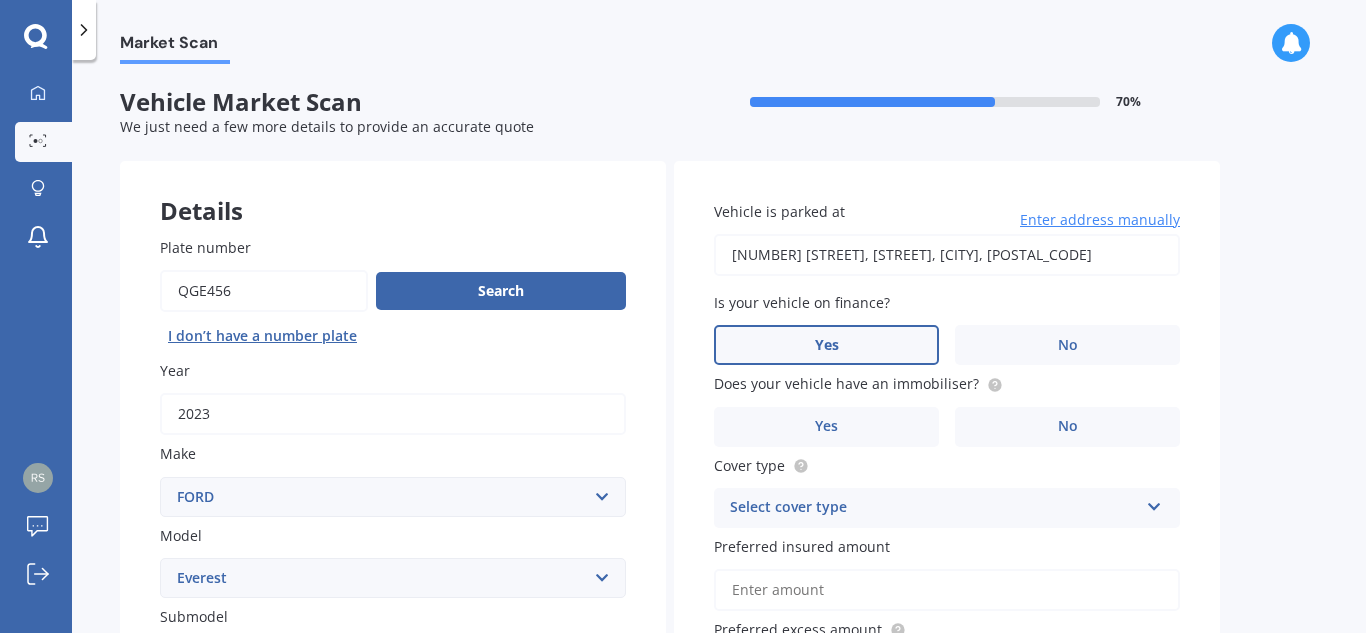 click on "Yes" at bounding box center (272, 822) 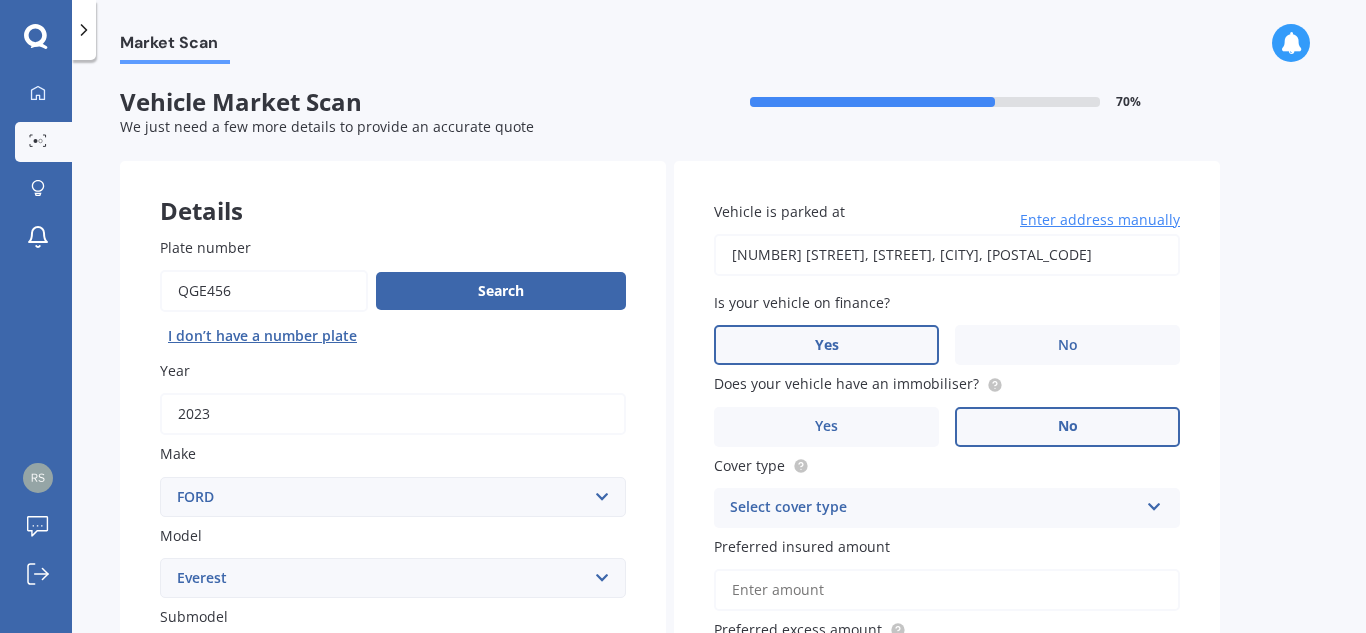 click on "No" at bounding box center [513, 822] 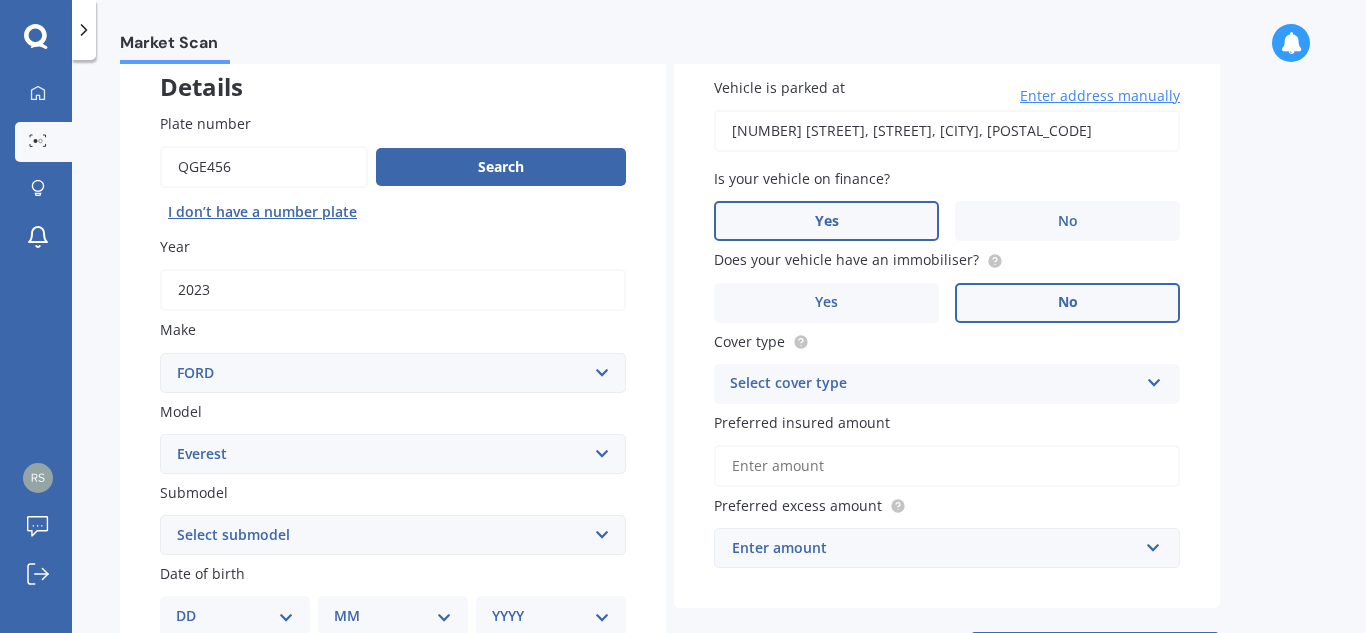 click on "Select cover type" at bounding box center (380, 779) 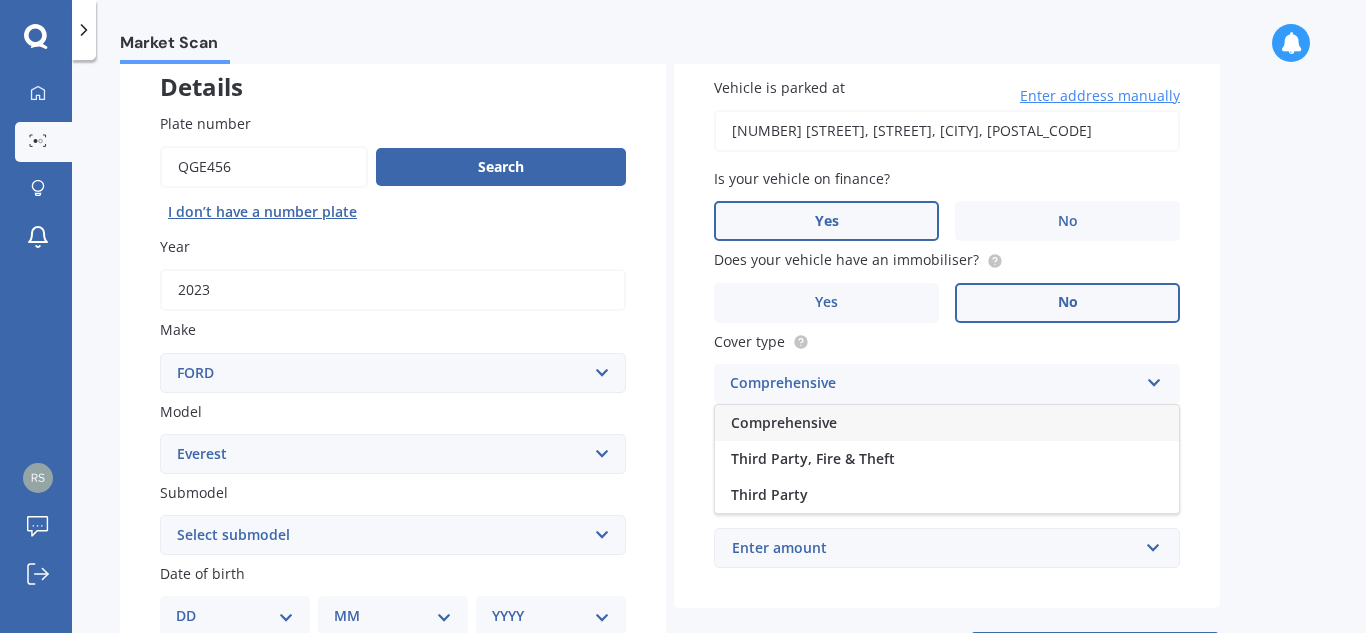 click on "Comprehensive" at bounding box center [947, 423] 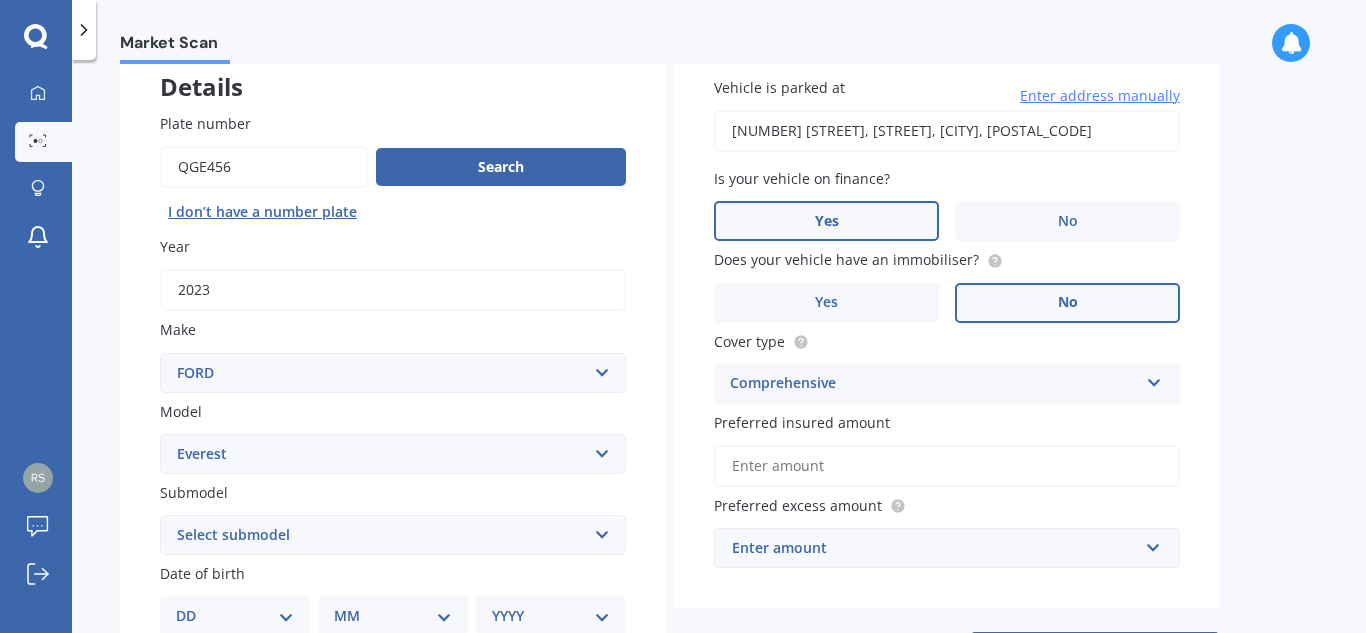 click on "Comprehensive" at bounding box center [934, 384] 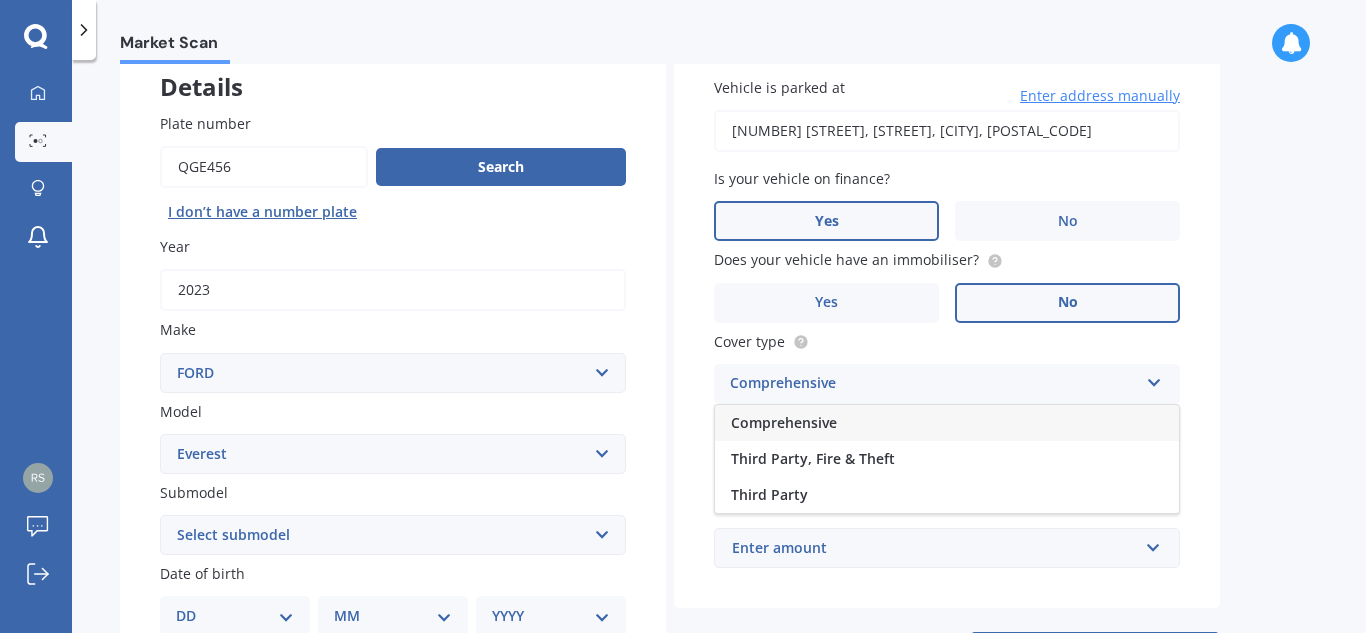 click on "Comprehensive" at bounding box center (934, 384) 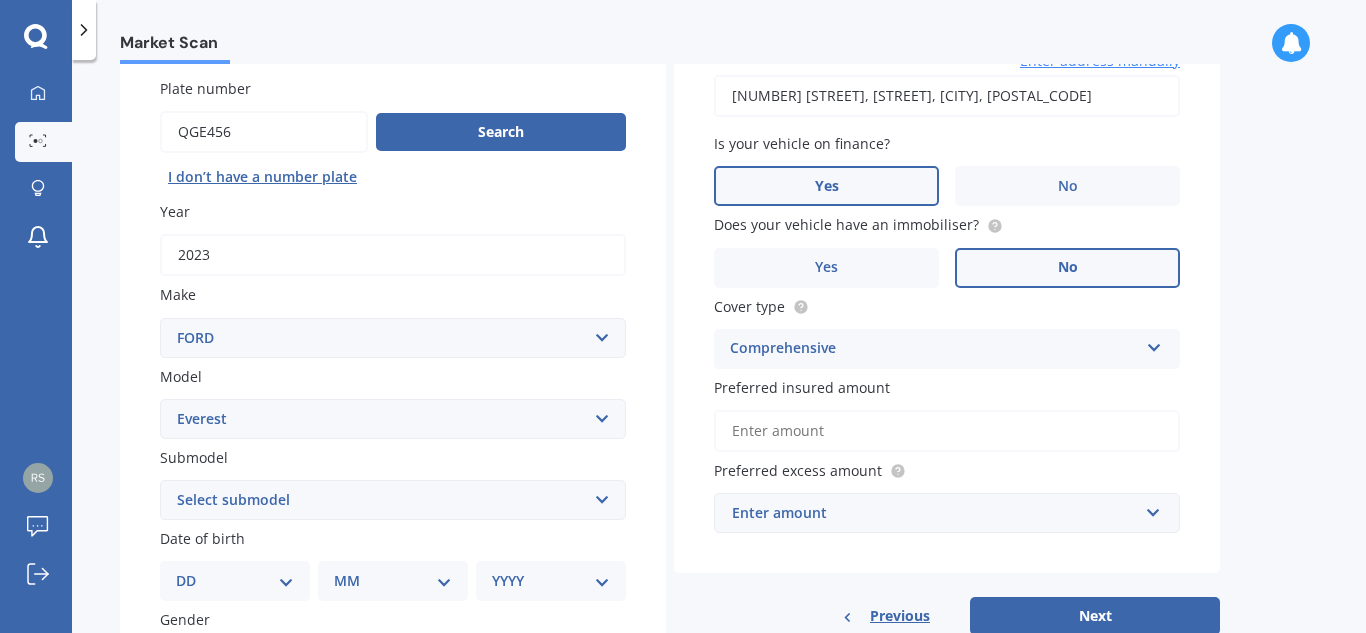 scroll, scrollTop: 160, scrollLeft: 0, axis: vertical 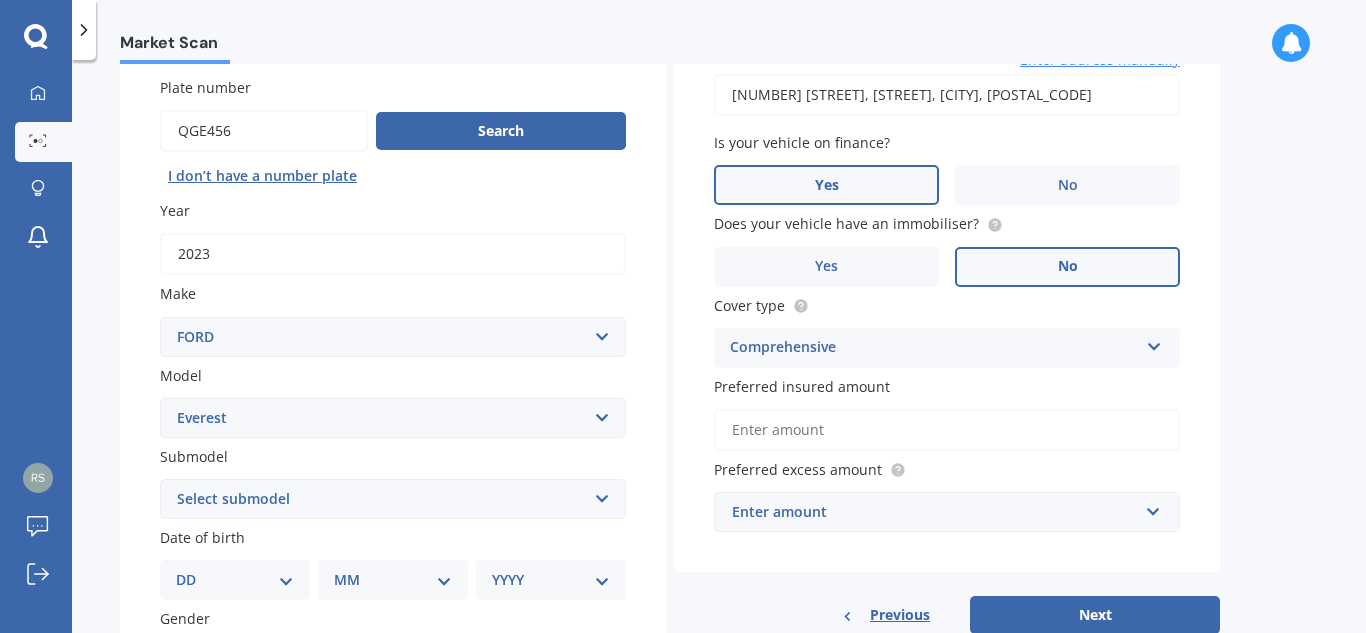 click on "Preferred insured amount" at bounding box center (947, 430) 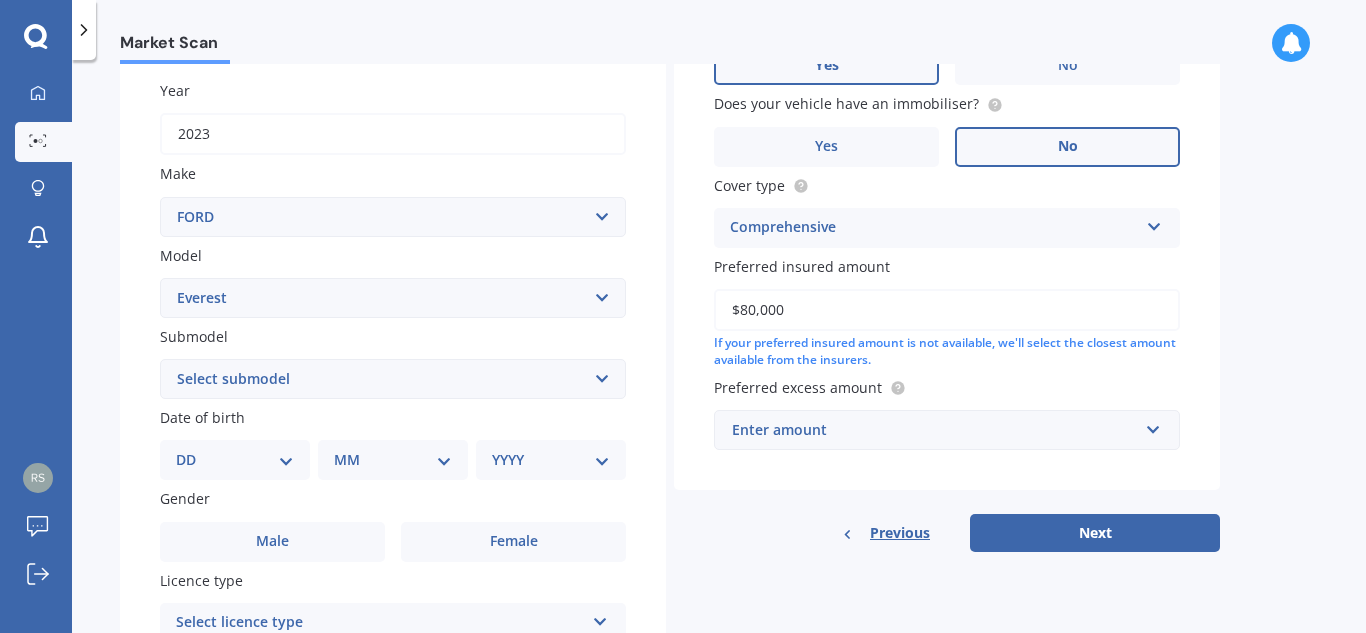 scroll, scrollTop: 282, scrollLeft: 0, axis: vertical 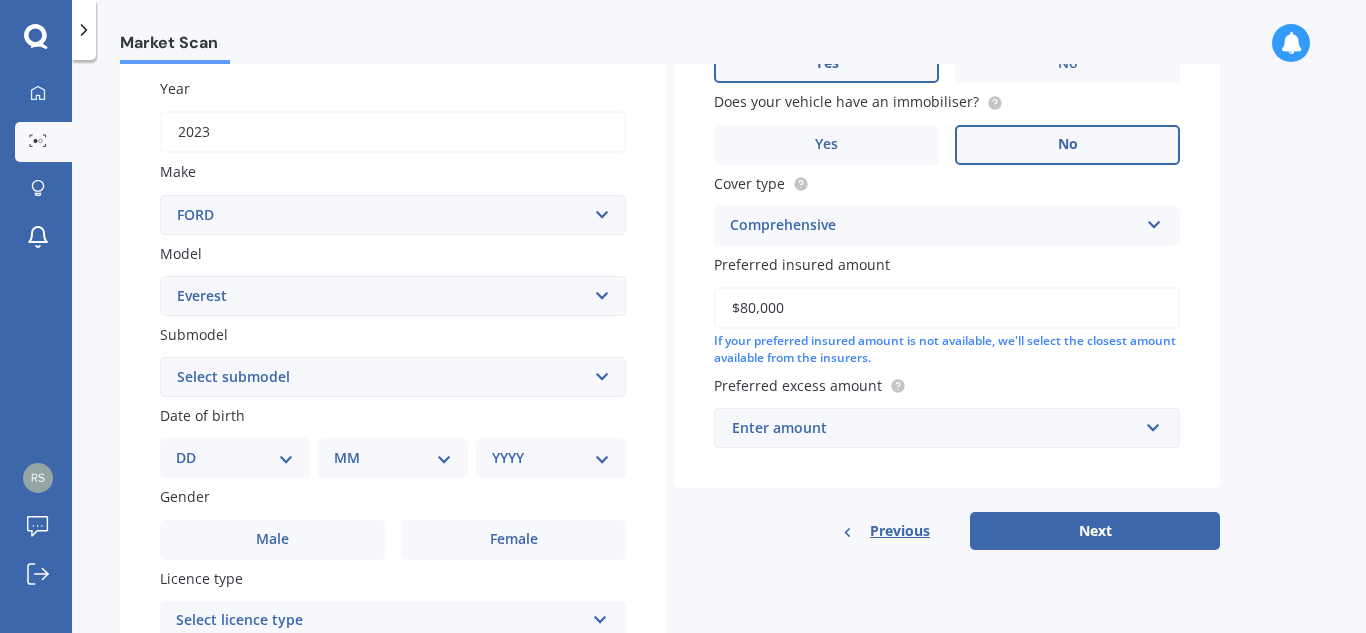 type on "$80,000" 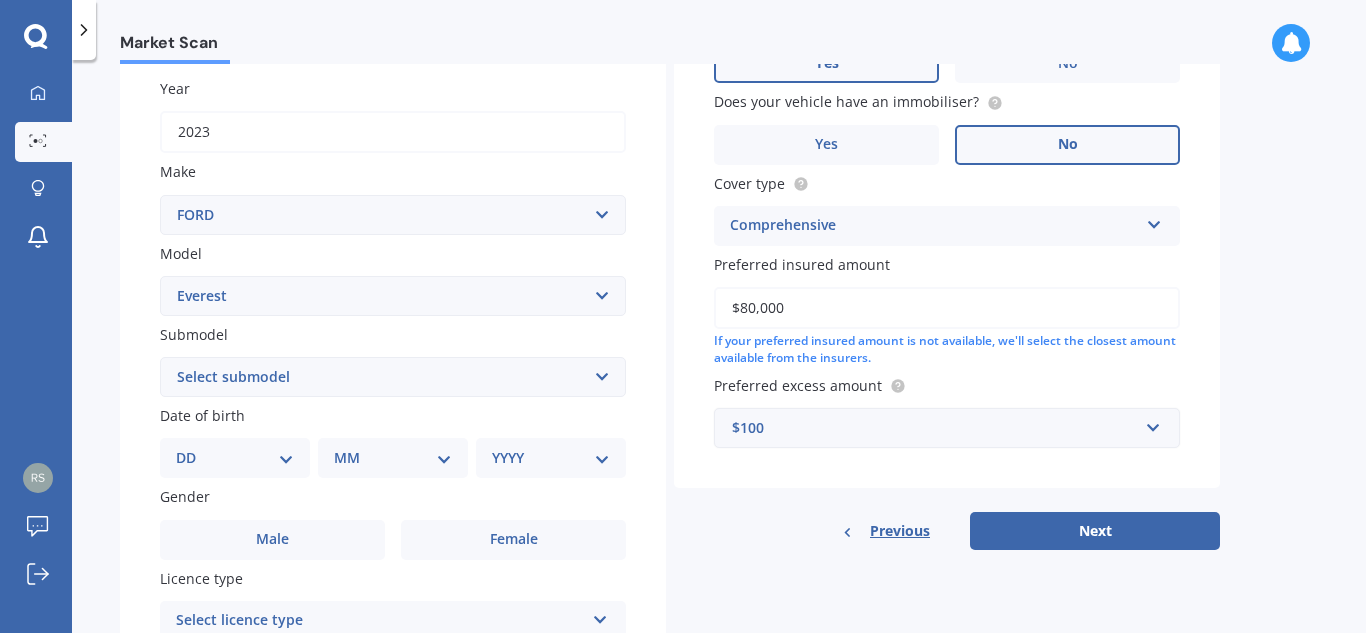 click on "Market Scan Vehicle Market Scan 70 % We just need a few more details to provide an accurate quote Details Plate number Search I don’t have a number plate Year 2023 Make Select make AC ALFA ROMEO ASTON MARTIN AUDI AUSTIN BEDFORD Bentley BMW BYD CADILLAC CAN-AM CHERY CHEVROLET CHRYSLER Citroen CRUISEAIR CUPRA DAEWOO DAIHATSU DAIMLER DAMON DIAHATSU DODGE EXOCET FACTORY FIVE FERRARI FIAT Fiord FLEETWOOD FORD FOTON FRASER GEELY GENESIS GEORGIE BOY GMC GREAT WALL GWM HAVAL HILLMAN HINO HOLDEN HOLIDAY RAMBLER HONDA HUMMER HYUNDAI INFINITI ISUZU IVECO JAC JAECOO JAGUAR JEEP KGM KIA LADA LAMBORGHINI LANCIA LANDROVER LDV LEXUS LINCOLN LOTUS LUNAR M.G M.G. MAHINDRA MASERATI MAZDA MCLAREN MERCEDES AMG Mercedes Benz MERCEDES-AMG MERCURY MINI MITSUBISHI MORGAN MORRIS NEWMAR NISSAN OMODA OPEL OXFORD PEUGEOT Plymouth Polestar PONTIAC PORSCHE PROTON RAM Range Rover Rayne RENAULT ROLLS ROYCE ROVER SAAB SATURN SEAT SHELBY SKODA SMART SSANGYONG SUBARU SUZUKI TATA TESLA TIFFIN Toyota TRIUMPH TVR Vauxhall VOLKSWAGEN VOLVO ZX FPV" at bounding box center [719, 350] 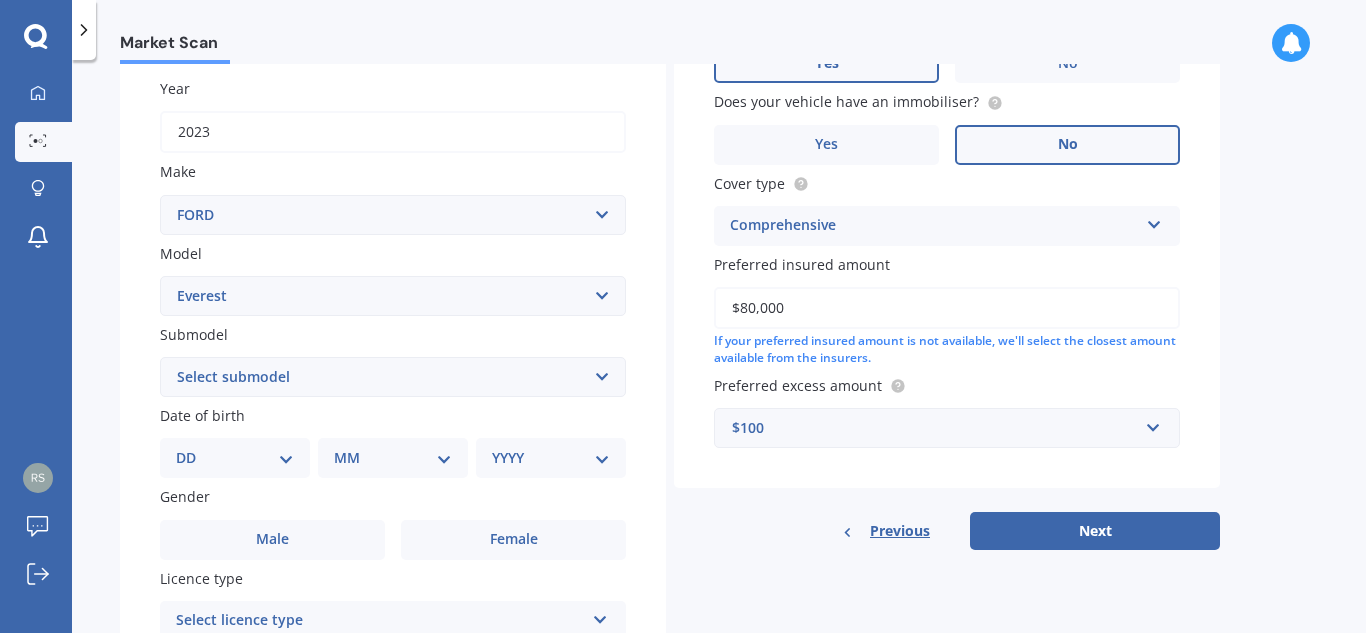 click on "Market Scan Vehicle Market Scan 70 % We just need a few more details to provide an accurate quote Details Plate number Search I don’t have a number plate Year 2023 Make Select make AC ALFA ROMEO ASTON MARTIN AUDI AUSTIN BEDFORD Bentley BMW BYD CADILLAC CAN-AM CHERY CHEVROLET CHRYSLER Citroen CRUISEAIR CUPRA DAEWOO DAIHATSU DAIMLER DAMON DIAHATSU DODGE EXOCET FACTORY FIVE FERRARI FIAT Fiord FLEETWOOD FORD FOTON FRASER GEELY GENESIS GEORGIE BOY GMC GREAT WALL GWM HAVAL HILLMAN HINO HOLDEN HOLIDAY RAMBLER HONDA HUMMER HYUNDAI INFINITI ISUZU IVECO JAC JAECOO JAGUAR JEEP KGM KIA LADA LAMBORGHINI LANCIA LANDROVER LDV LEXUS LINCOLN LOTUS LUNAR M.G M.G. MAHINDRA MASERATI MAZDA MCLAREN MERCEDES AMG Mercedes Benz MERCEDES-AMG MERCURY MINI MITSUBISHI MORGAN MORRIS NEWMAR NISSAN OMODA OPEL OXFORD PEUGEOT Plymouth Polestar PONTIAC PORSCHE PROTON RAM Range Rover Rayne RENAULT ROLLS ROYCE ROVER SAAB SATURN SEAT SHELBY SKODA SMART SSANGYONG SUBARU SUZUKI TATA TESLA TIFFIN Toyota TRIUMPH TVR Vauxhall VOLKSWAGEN VOLVO ZX FPV" at bounding box center [719, 350] 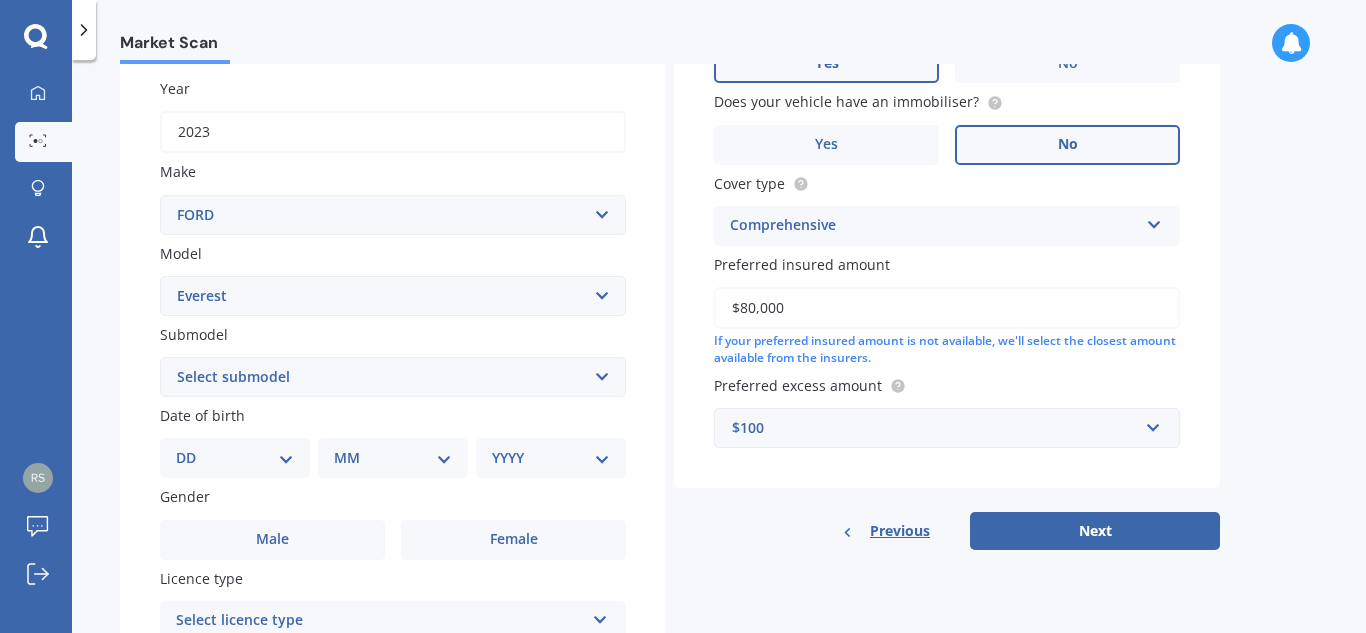 click on "$100" at bounding box center [935, 428] 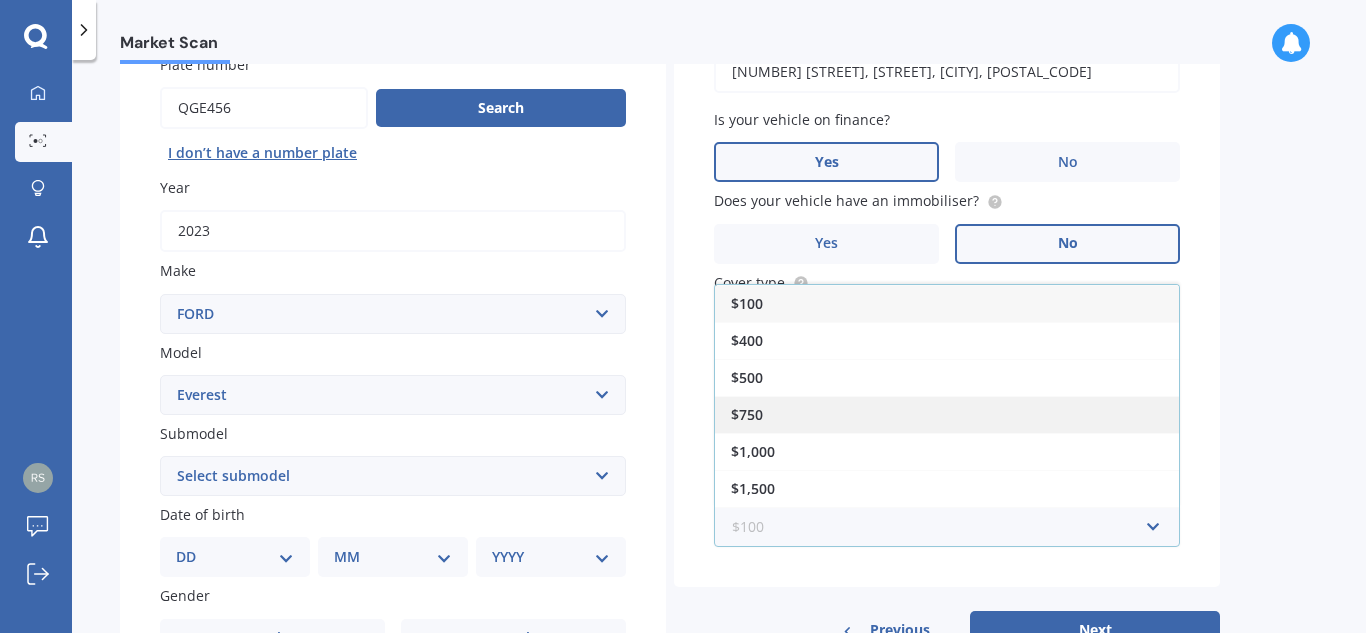 scroll, scrollTop: 165, scrollLeft: 0, axis: vertical 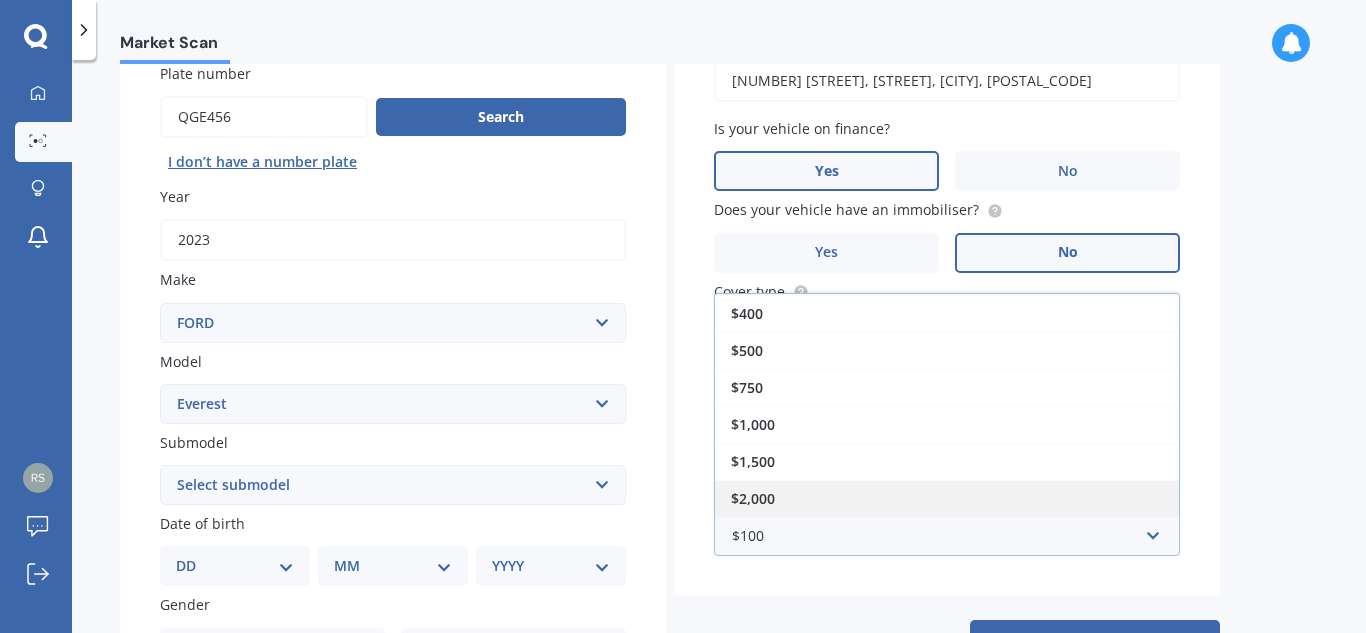 click on "$2,000" at bounding box center [747, 276] 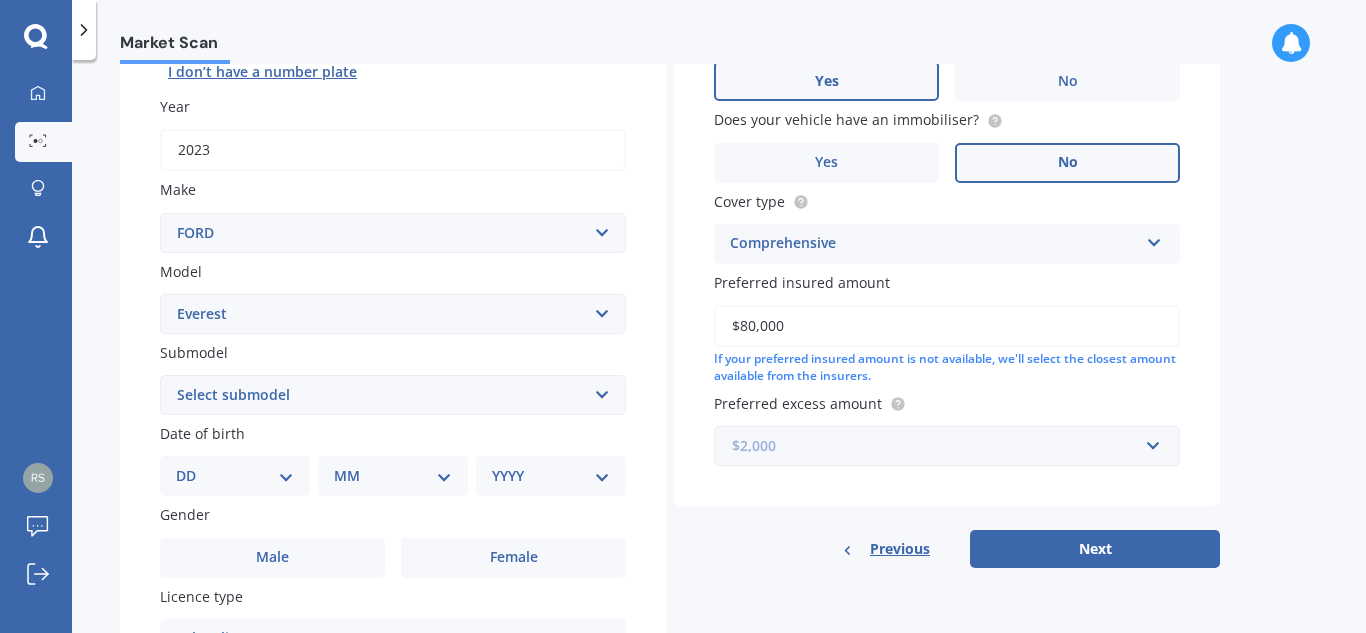scroll, scrollTop: 265, scrollLeft: 0, axis: vertical 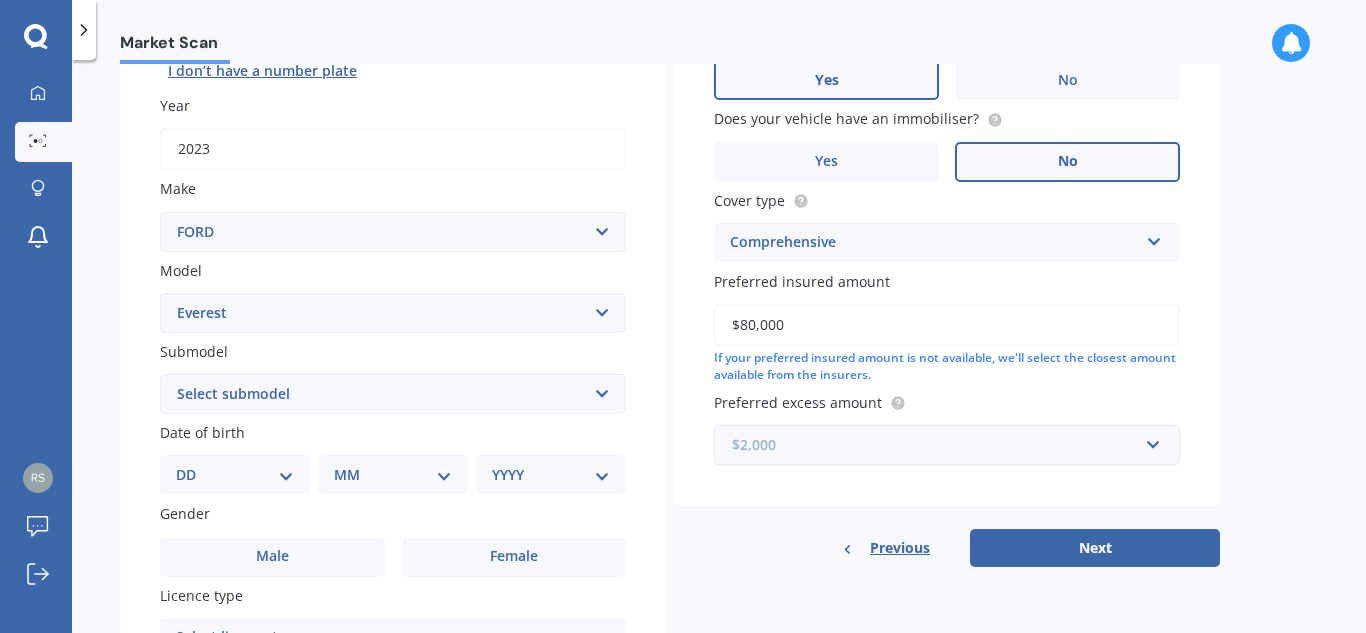 click at bounding box center [940, 445] 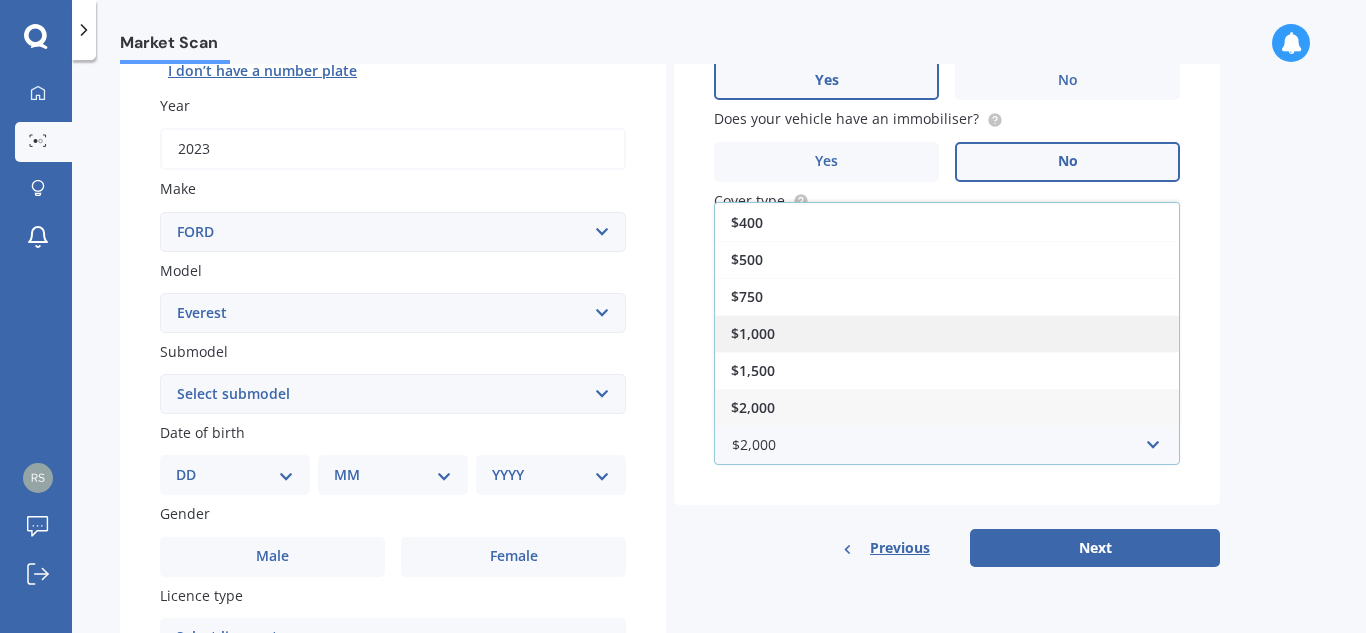 click on "$1,000" at bounding box center (947, 333) 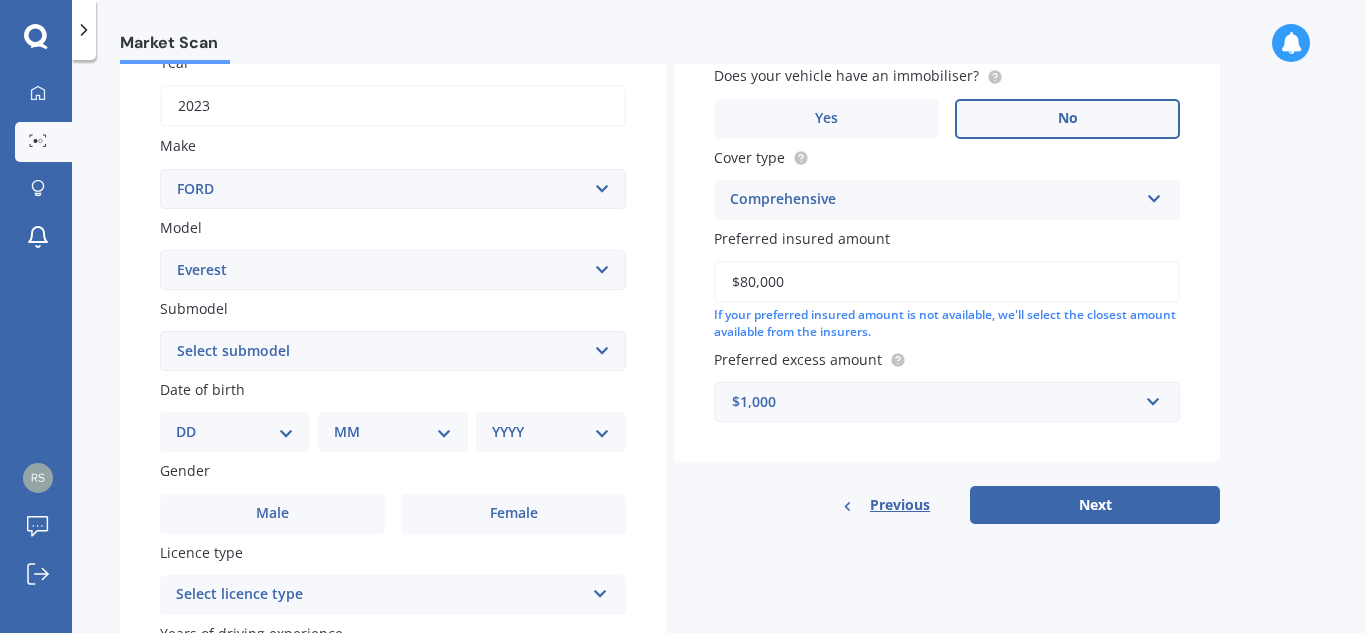 scroll, scrollTop: 309, scrollLeft: 0, axis: vertical 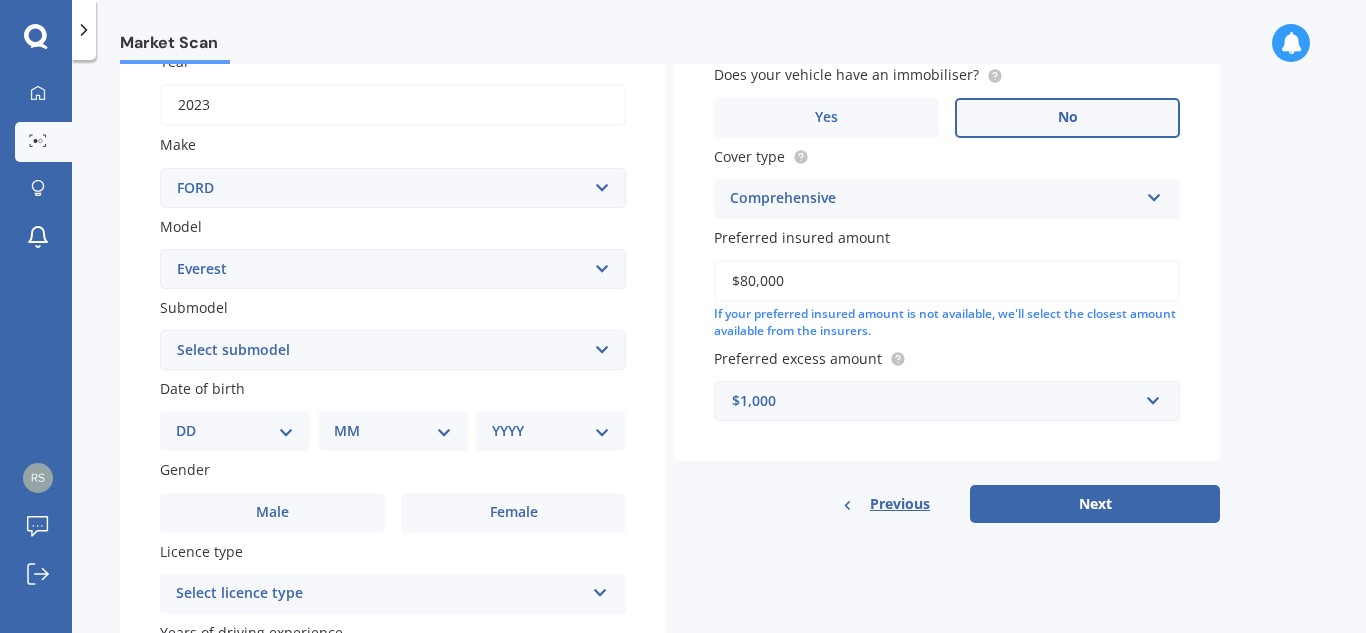 click on "Select submodelSPORT 2.0D/4WD/10AT Titanium Trend Wildtrack 3.0D/4WD" at bounding box center [393, 350] 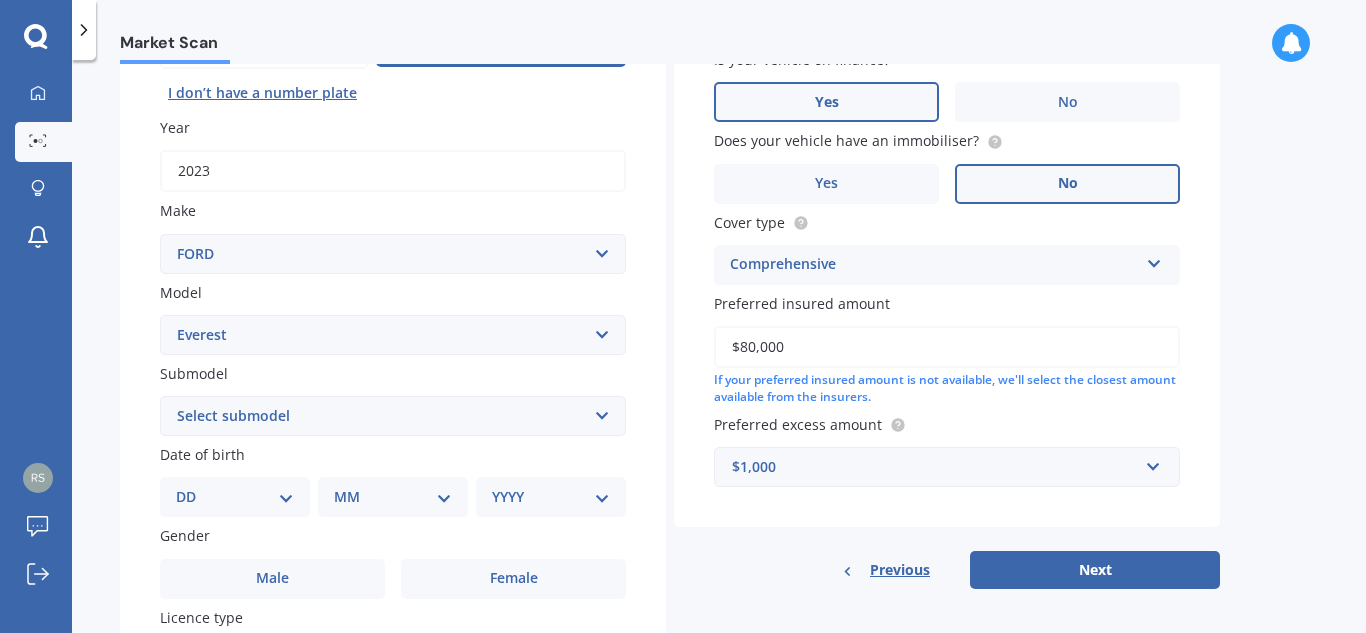 scroll, scrollTop: 276, scrollLeft: 0, axis: vertical 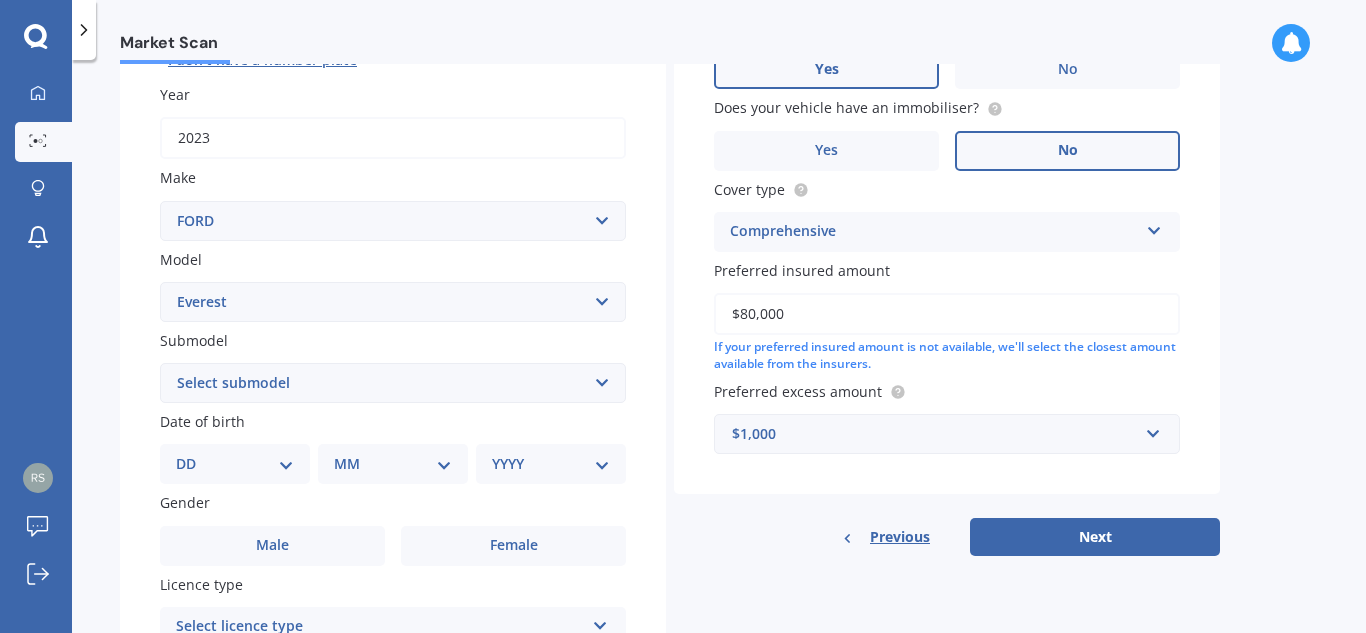 click on "Select model Bronco 4WD C-MAX Capri Cortina Courier Econovan Ecosport Endura Escape Escort Everest Expedition Explorer 4WD F150 F250 F350 Fairlane Fairmont Falcon Festiva Fiesta Focus FPV Freda Fusion Ixion Ka Kuga Laser Lincoln LTD Maverick 4WD Mondeo Mustang Probe Puma Ranger Ranger Sport S-Max Sierra Spectron Taurus Telstar Territory Thunderbird Tickford Torneo Transit Transit Benimar Transit F72" at bounding box center [393, 302] 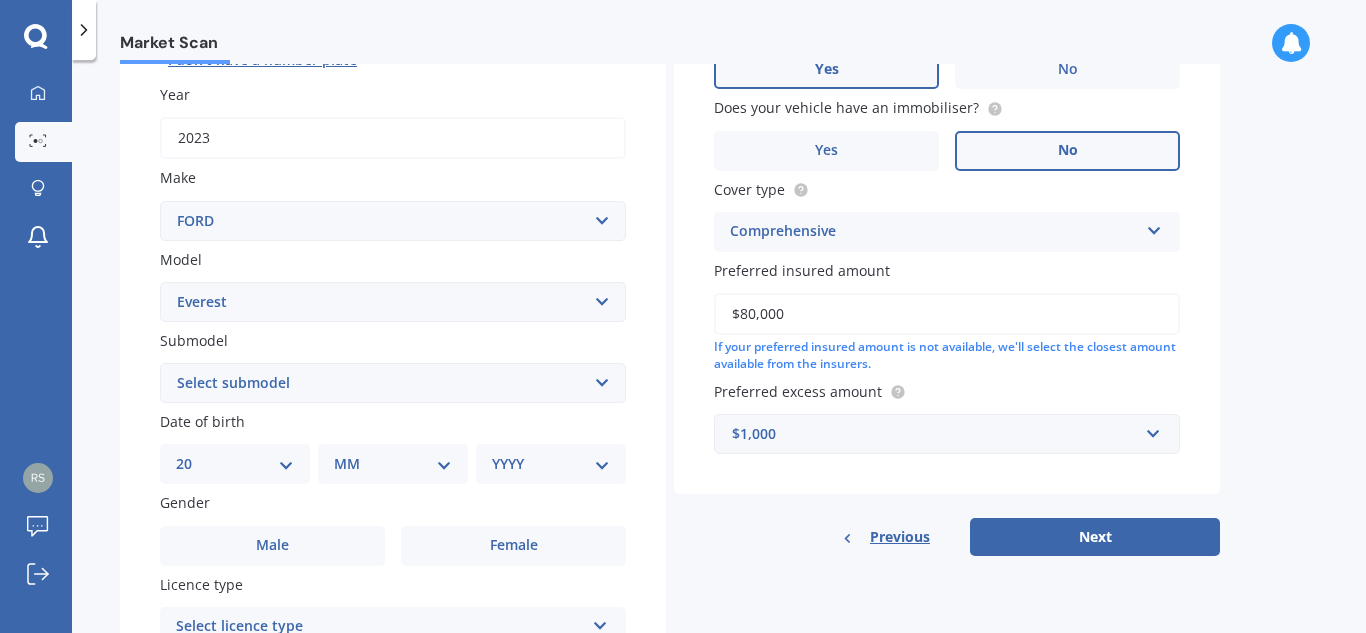 click on "DD 01 02 03 04 05 06 07 08 09 10 11 12 13 14 15 16 17 18 19 20 21 22 23 24 25 26 27 28 29 30 31" at bounding box center (235, 464) 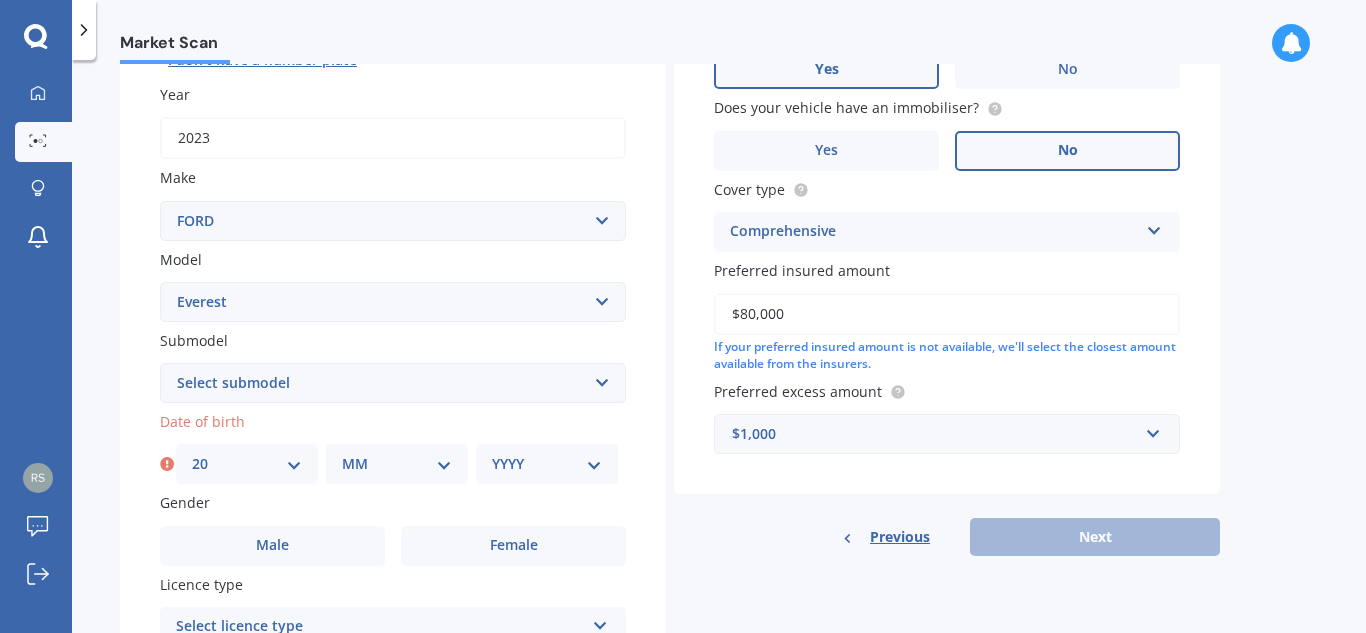 click on "MM 01 02 03 04 05 06 07 08 09 10 11 12" at bounding box center (397, 464) 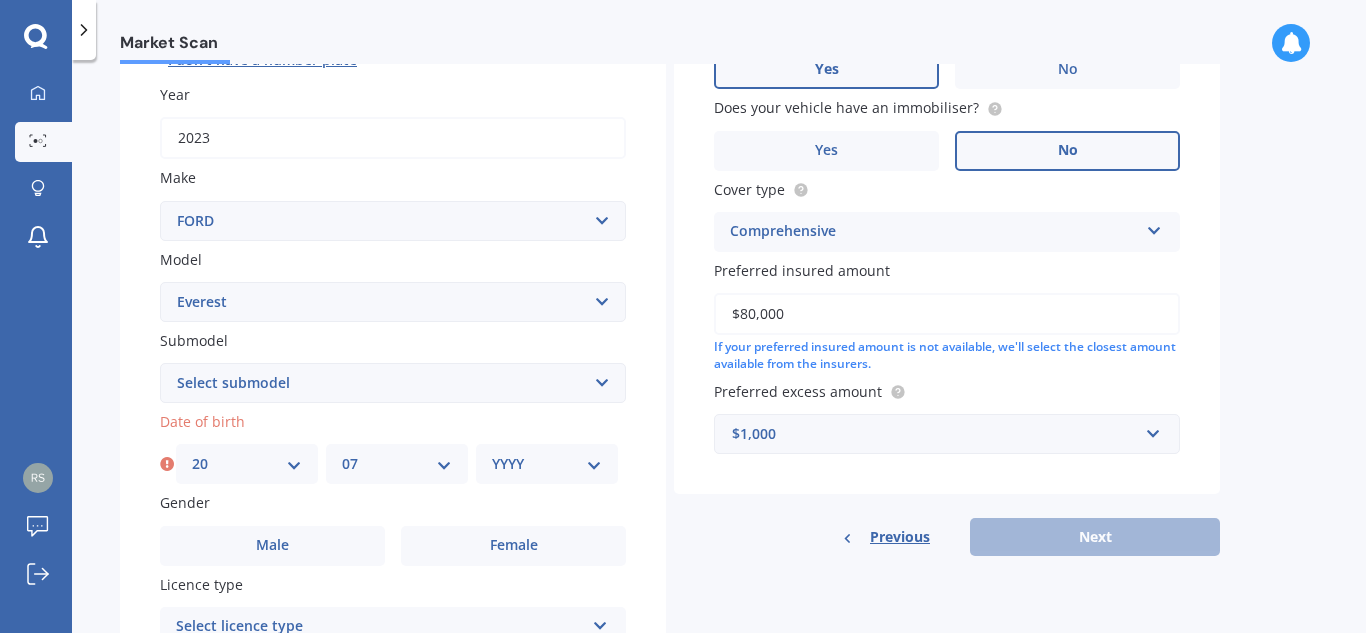 click on "MM 01 02 03 04 05 06 07 08 09 10 11 12" at bounding box center (397, 464) 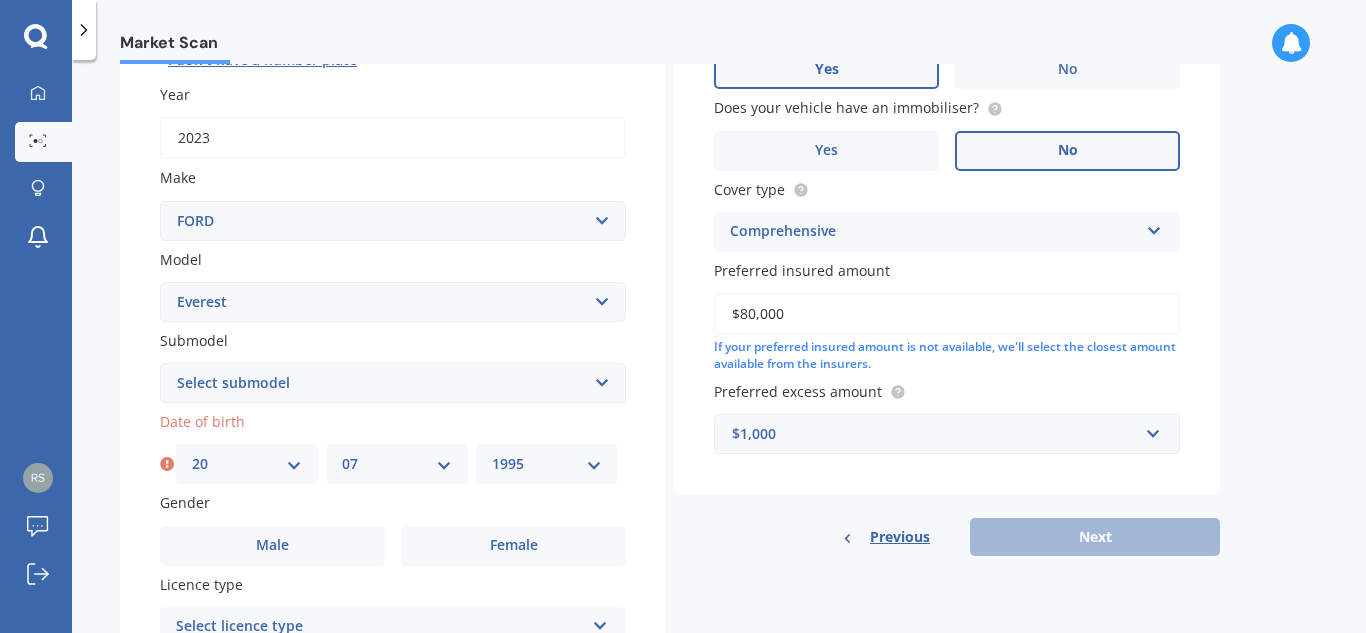 click on "YYYY 2025 2024 2023 2022 2021 2020 2019 2018 2017 2016 2015 2014 2013 2012 2011 2010 2009 2008 2007 2006 2005 2004 2003 2002 2001 2000 1999 1998 1997 1996 1995 1994 1993 1992 1991 1990 1989 1988 1987 1986 1985 1984 1983 1982 1981 1980 1979 1978 1977 1976 1975 1974 1973 1972 1971 1970 1969 1968 1967 1966 1965 1964 1963 1962 1961 1960 1959 1958 1957 1956 1955 1954 1953 1952 1951 1950 1949 1948 1947 1946 1945 1944 1943 1942 1941 1940 1939 1938 1937 1936 1935 1934 1933 1932 1931 1930 1929 1928 1927 1926" at bounding box center [547, 464] 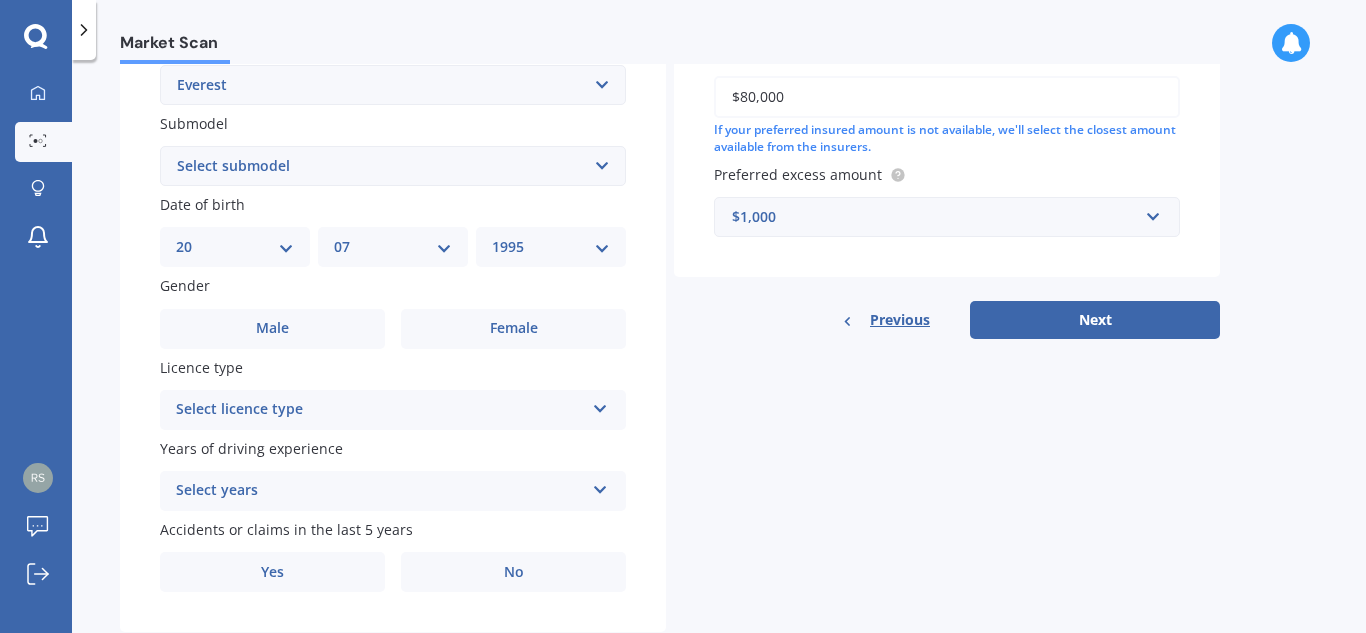 scroll, scrollTop: 494, scrollLeft: 0, axis: vertical 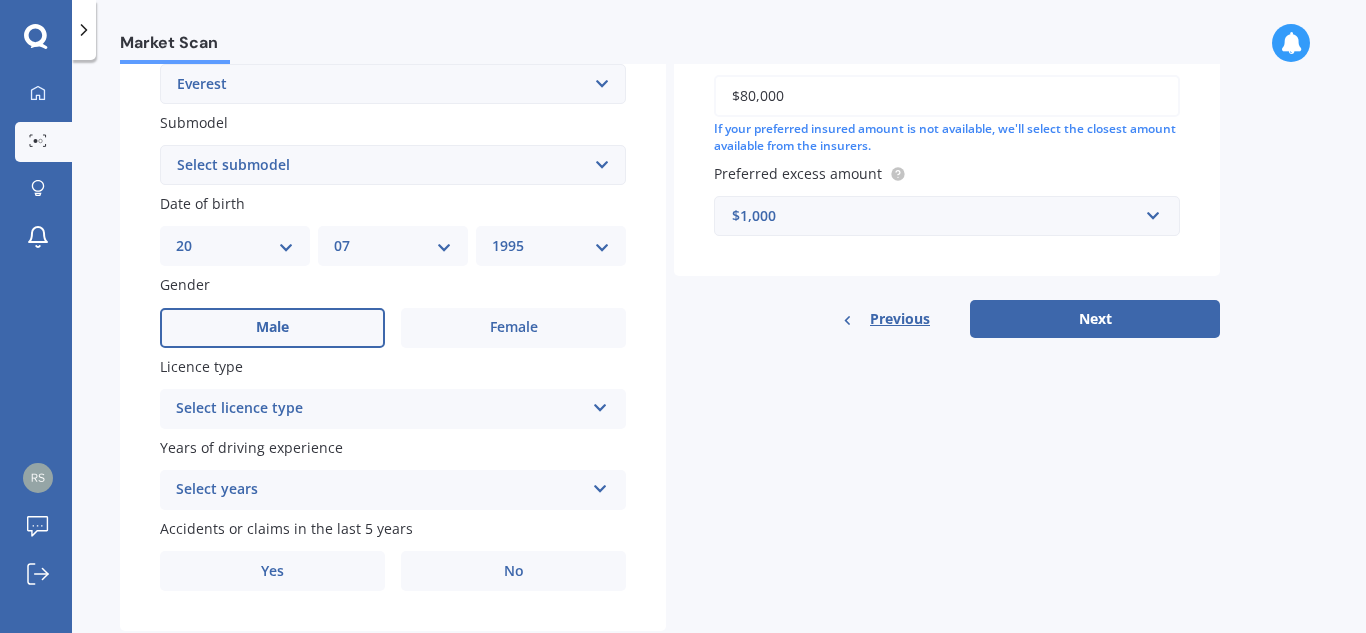 click on "Male" at bounding box center [272, 328] 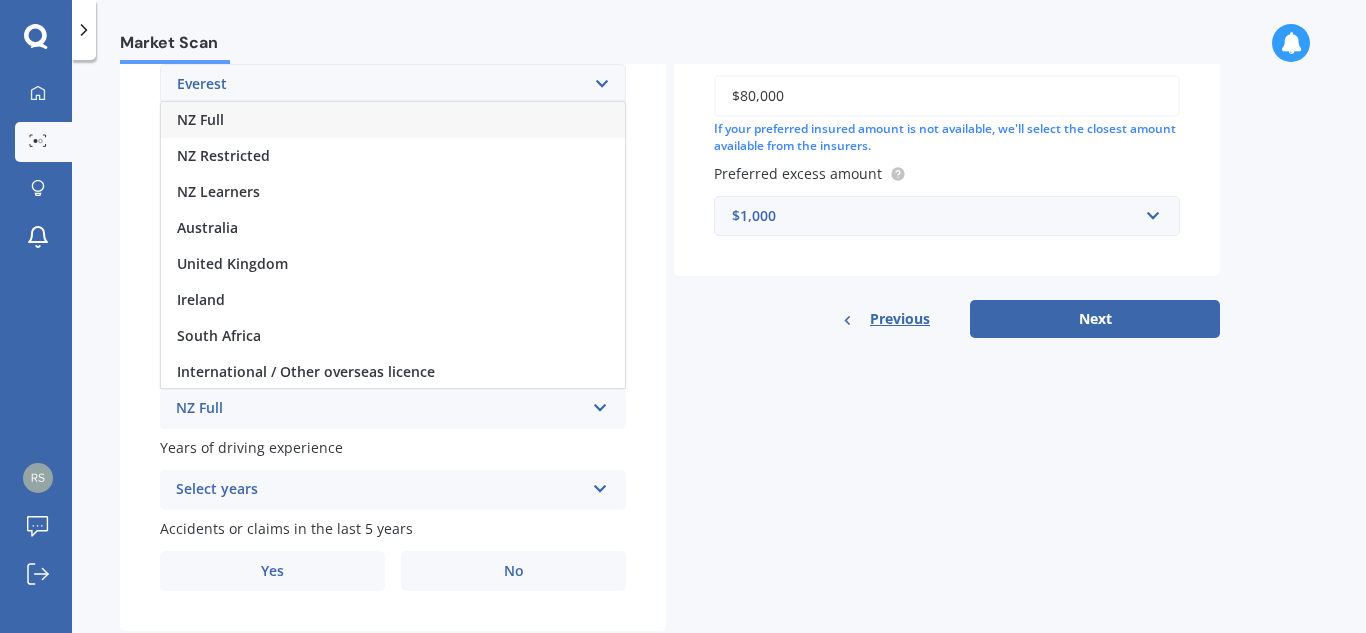 click on "NZ Full" at bounding box center [393, 120] 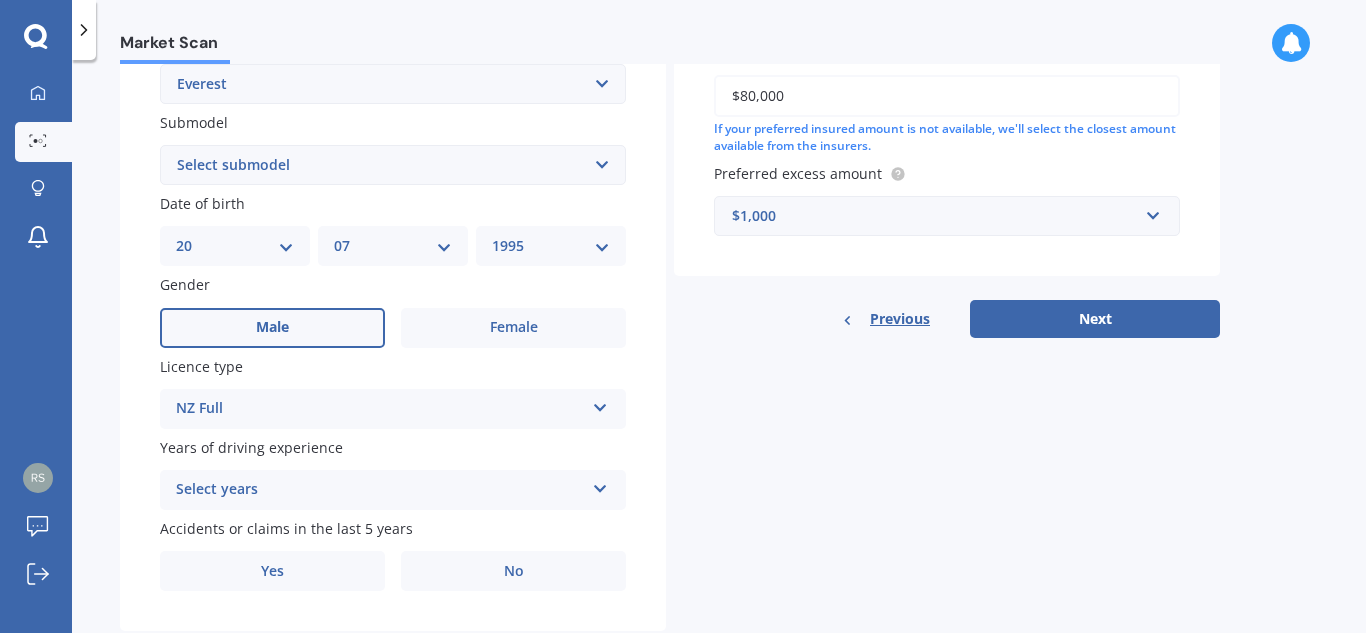 click on "Select years" at bounding box center [380, 490] 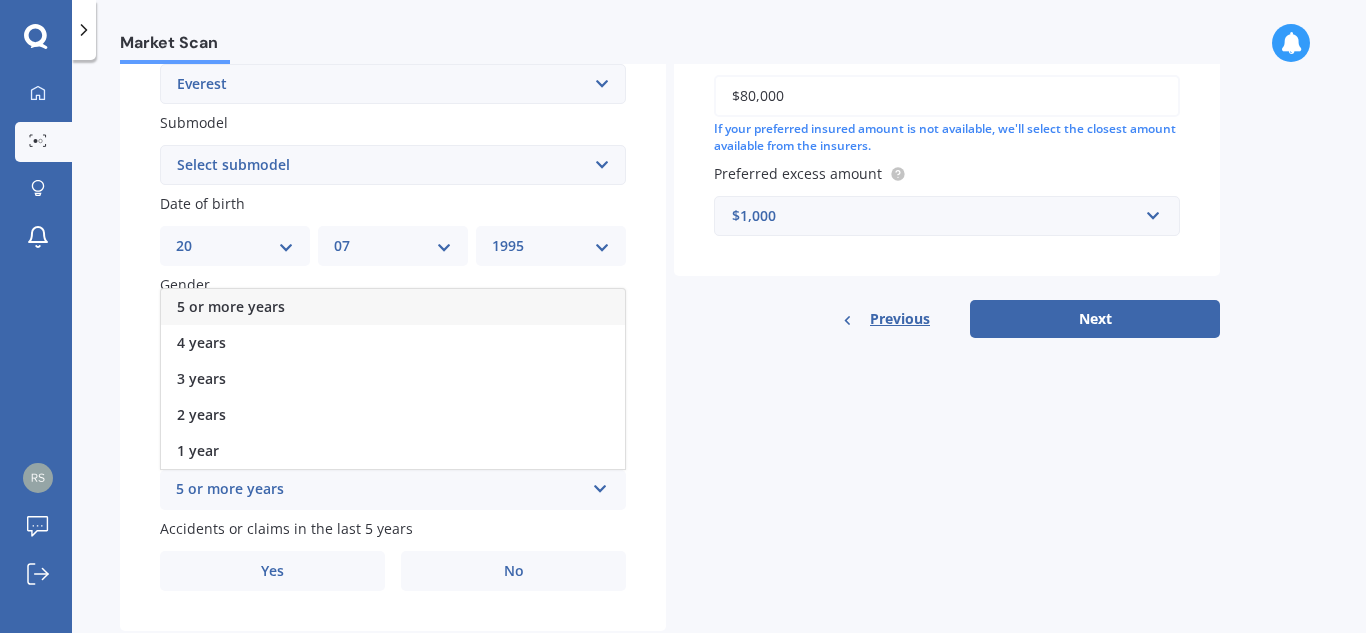 click on "5 or more years" at bounding box center (231, 306) 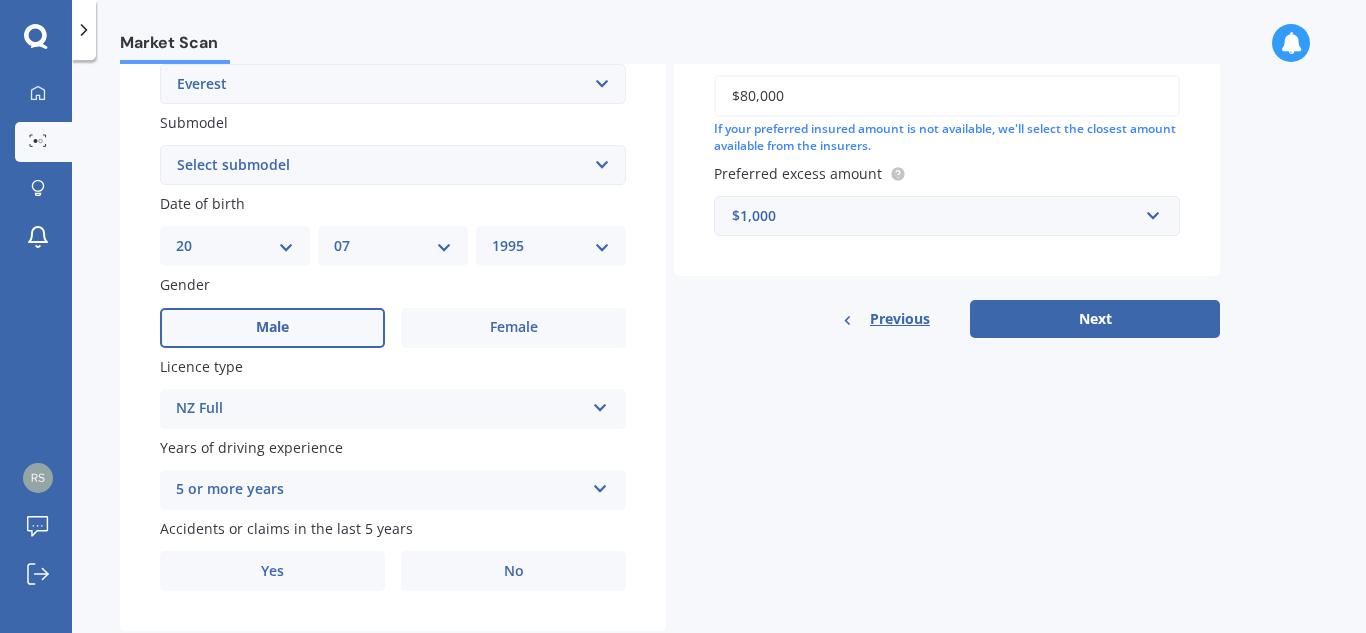 scroll, scrollTop: 544, scrollLeft: 0, axis: vertical 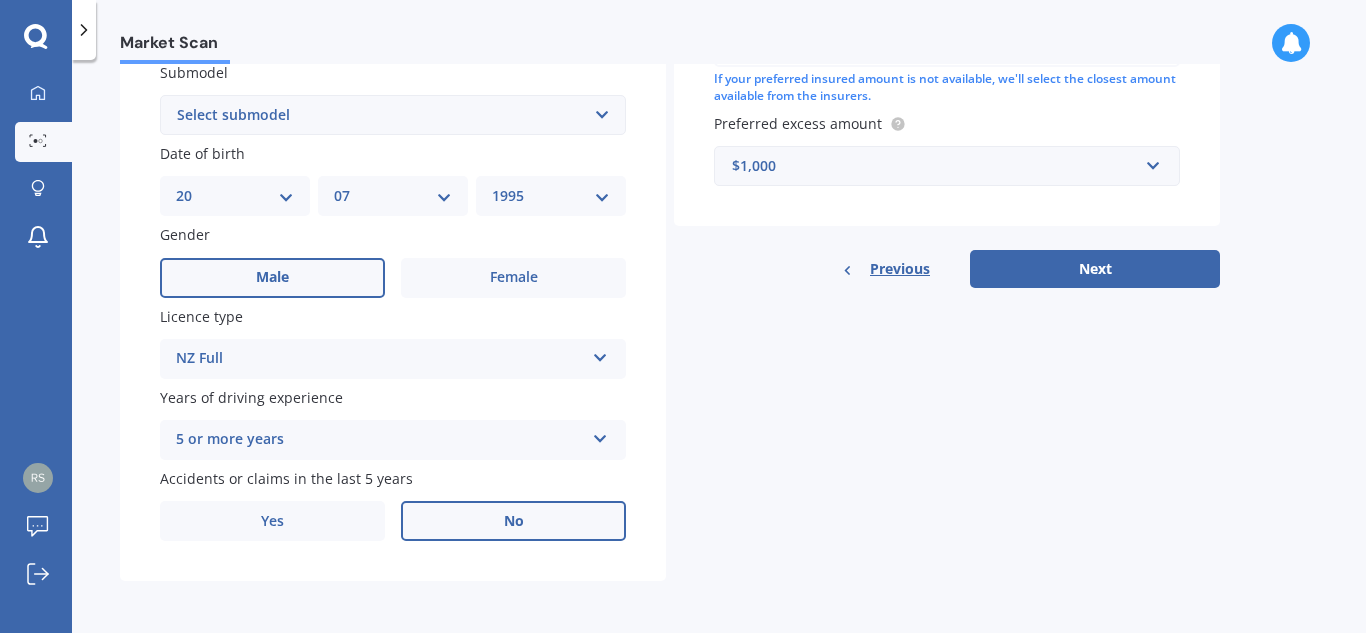 click on "No" at bounding box center (513, 278) 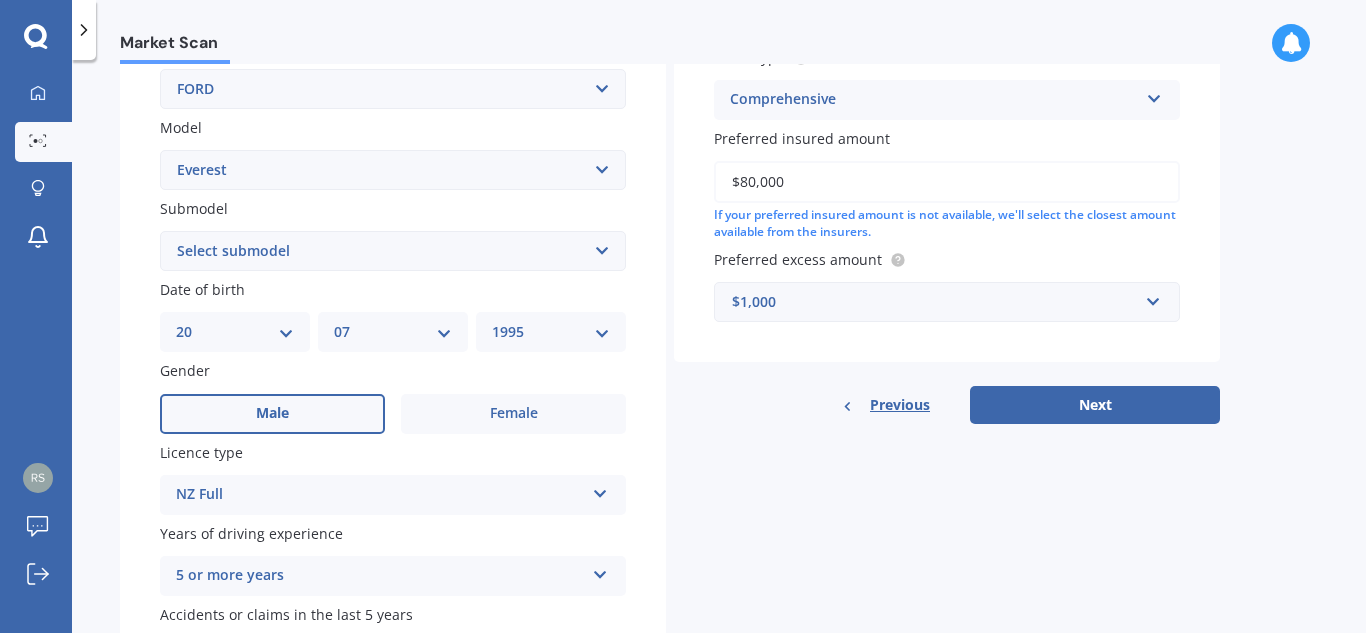 scroll, scrollTop: 398, scrollLeft: 0, axis: vertical 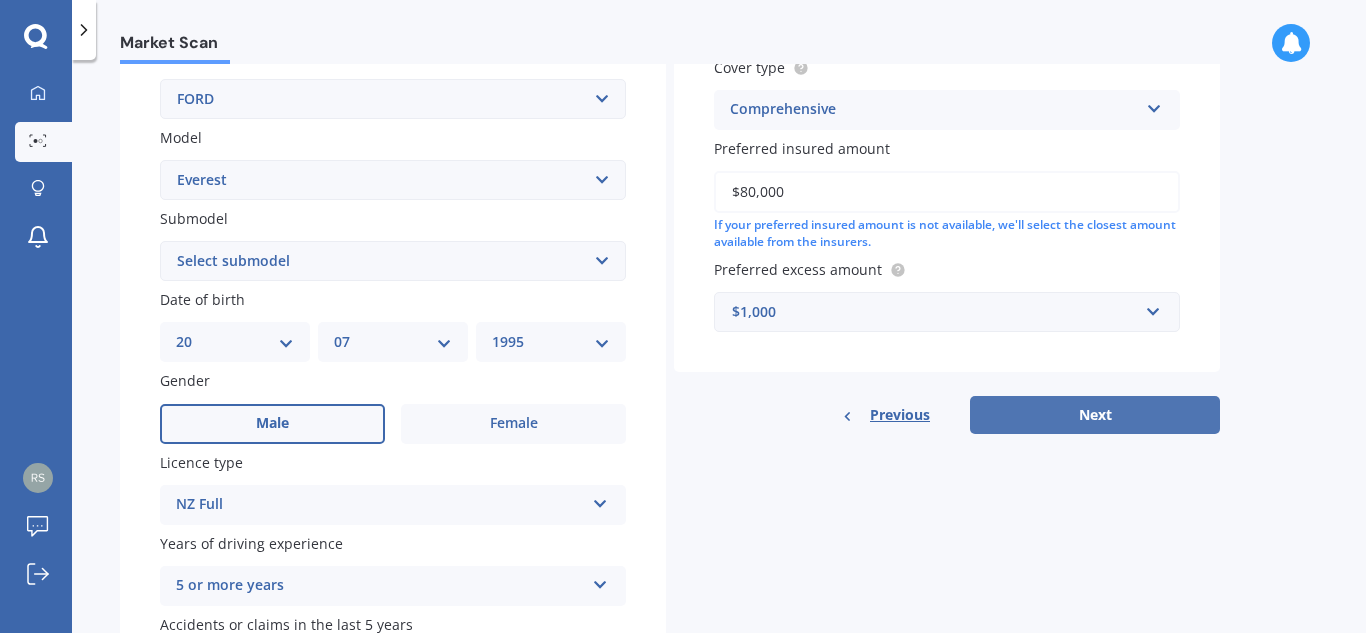 click on "Next" at bounding box center [1095, 415] 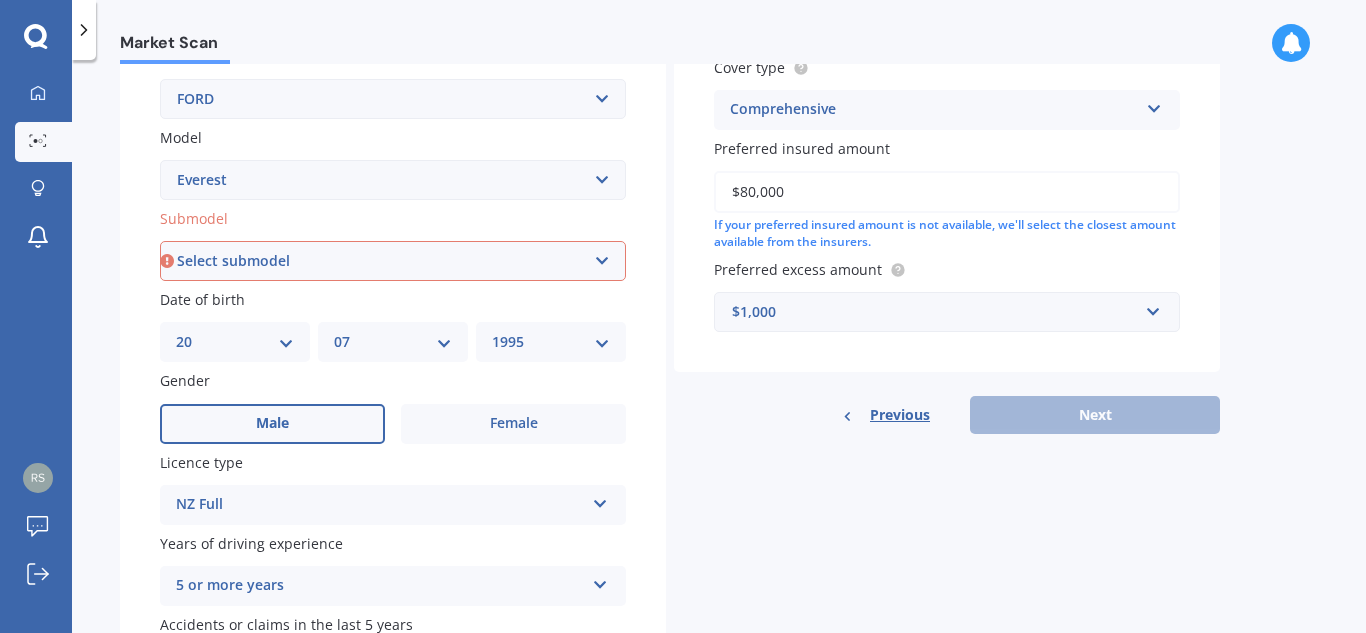click on "Select submodelSPORT 2.0D/4WD/10AT Titanium Trend Wildtrack 3.0D/4WD" at bounding box center (393, 261) 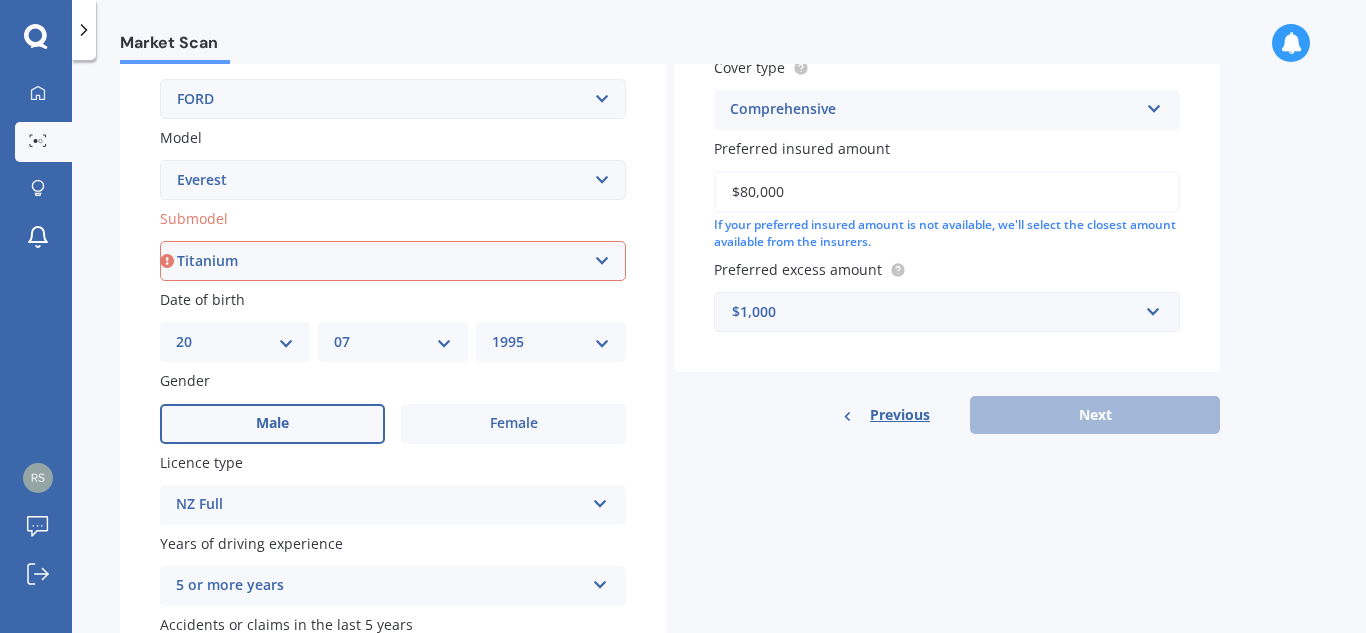 click on "Select submodelSPORT 2.0D/4WD/10AT Titanium Trend Wildtrack 3.0D/4WD" at bounding box center (393, 261) 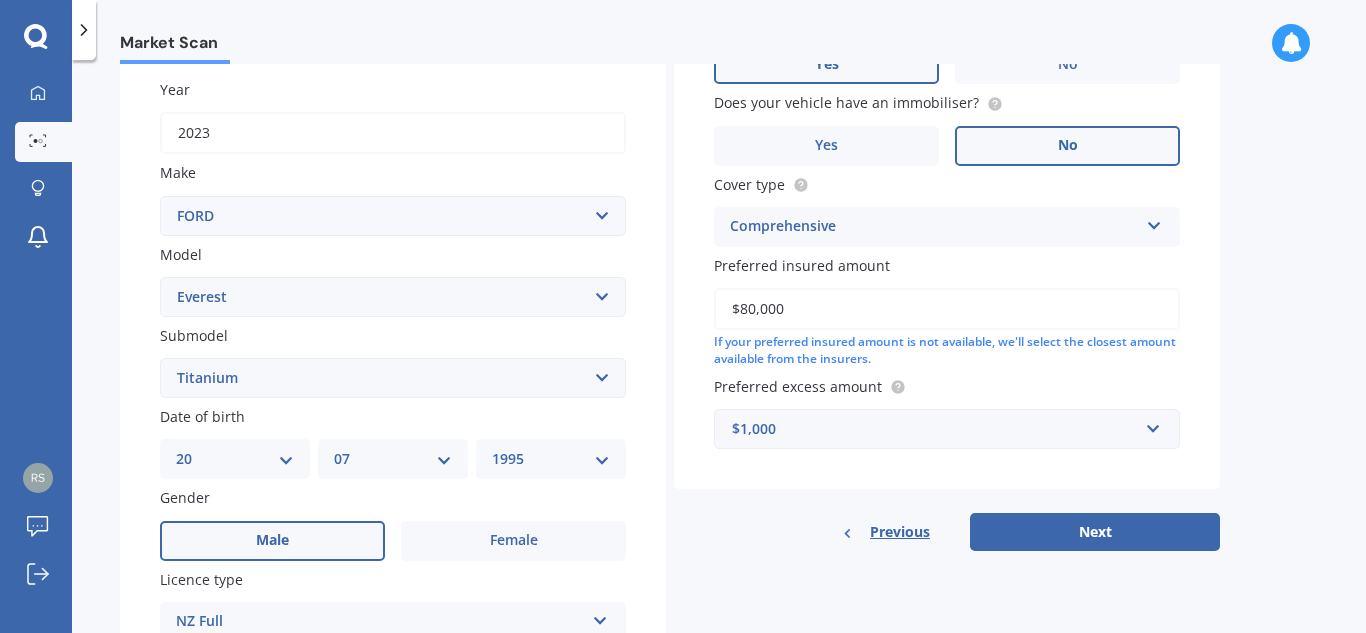 scroll, scrollTop: 283, scrollLeft: 0, axis: vertical 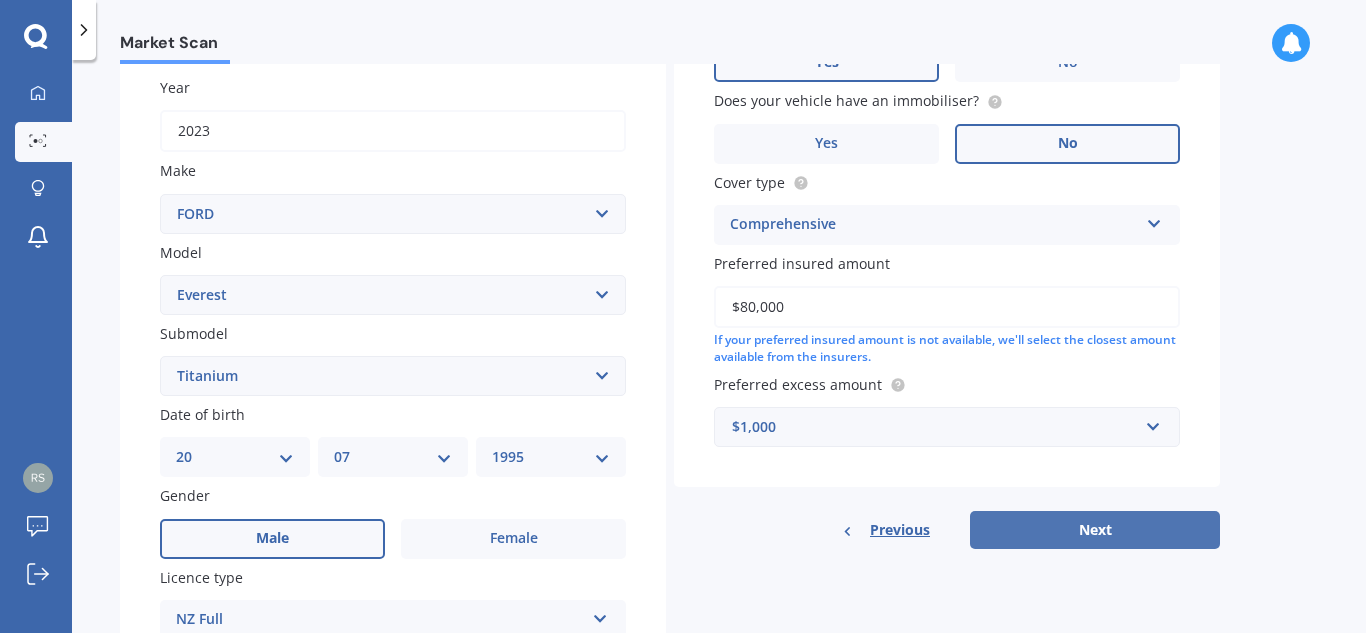 click on "Next" at bounding box center (1095, 530) 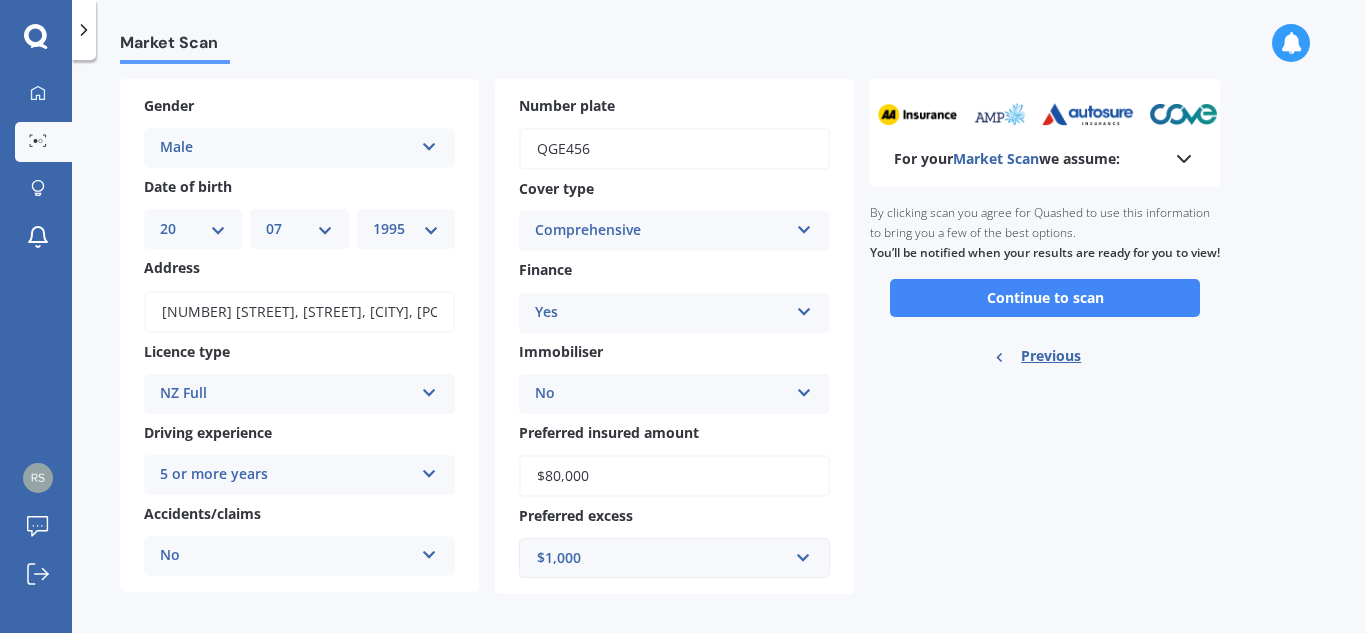 scroll, scrollTop: 95, scrollLeft: 0, axis: vertical 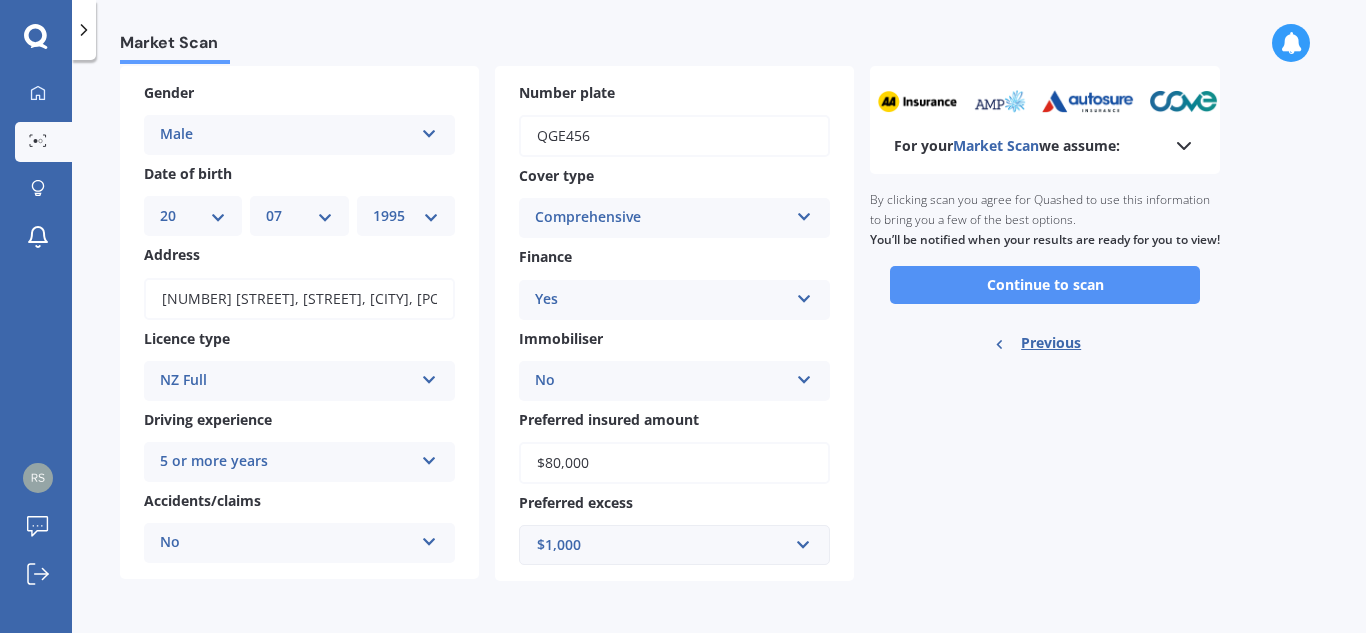 click on "Continue to scan" at bounding box center (1045, 285) 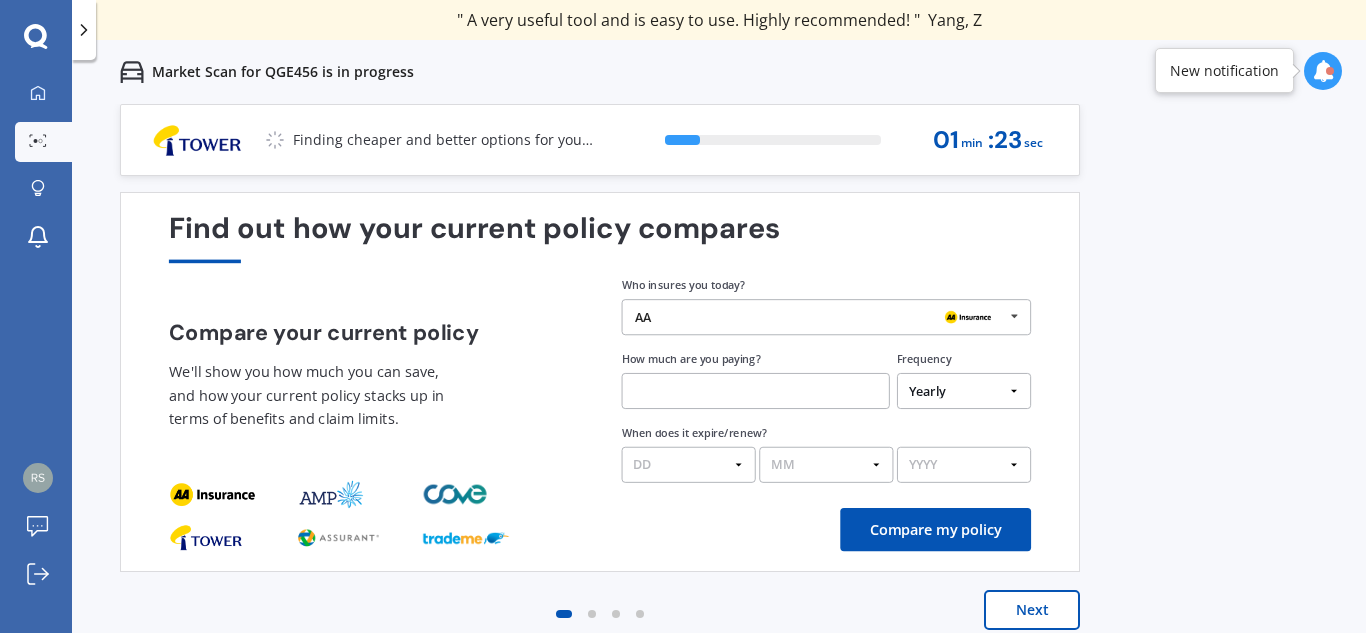 scroll, scrollTop: 17, scrollLeft: 0, axis: vertical 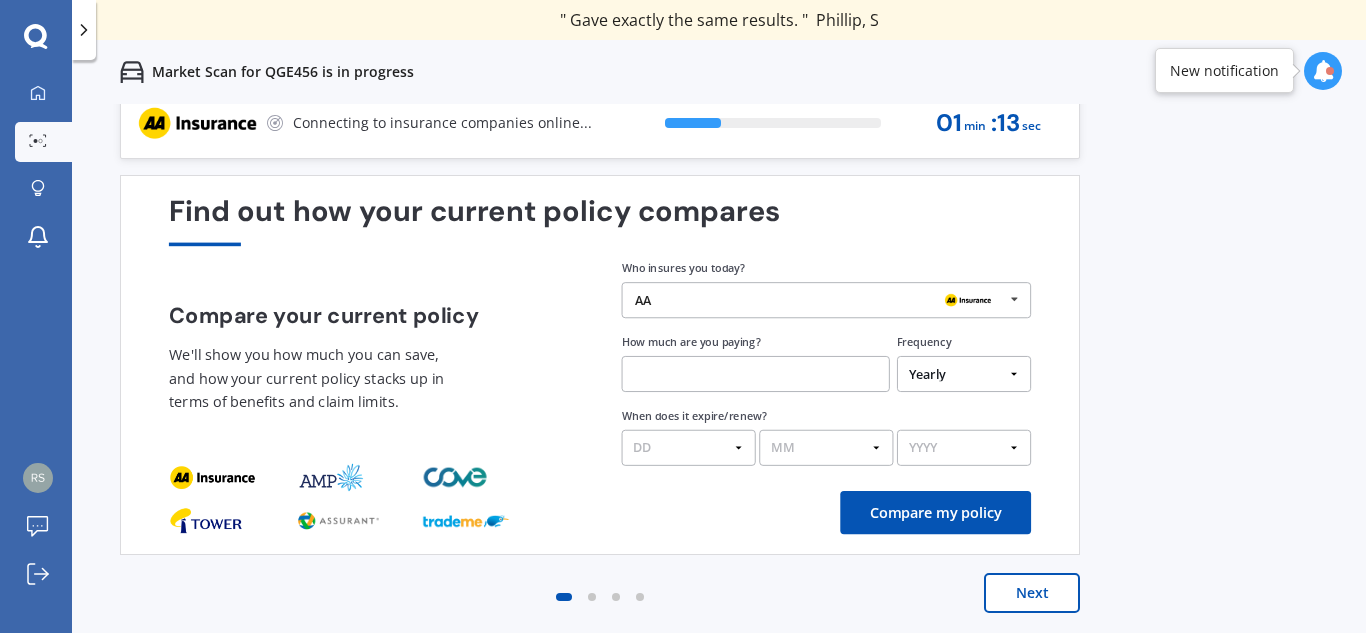 click at bounding box center (967, 301) 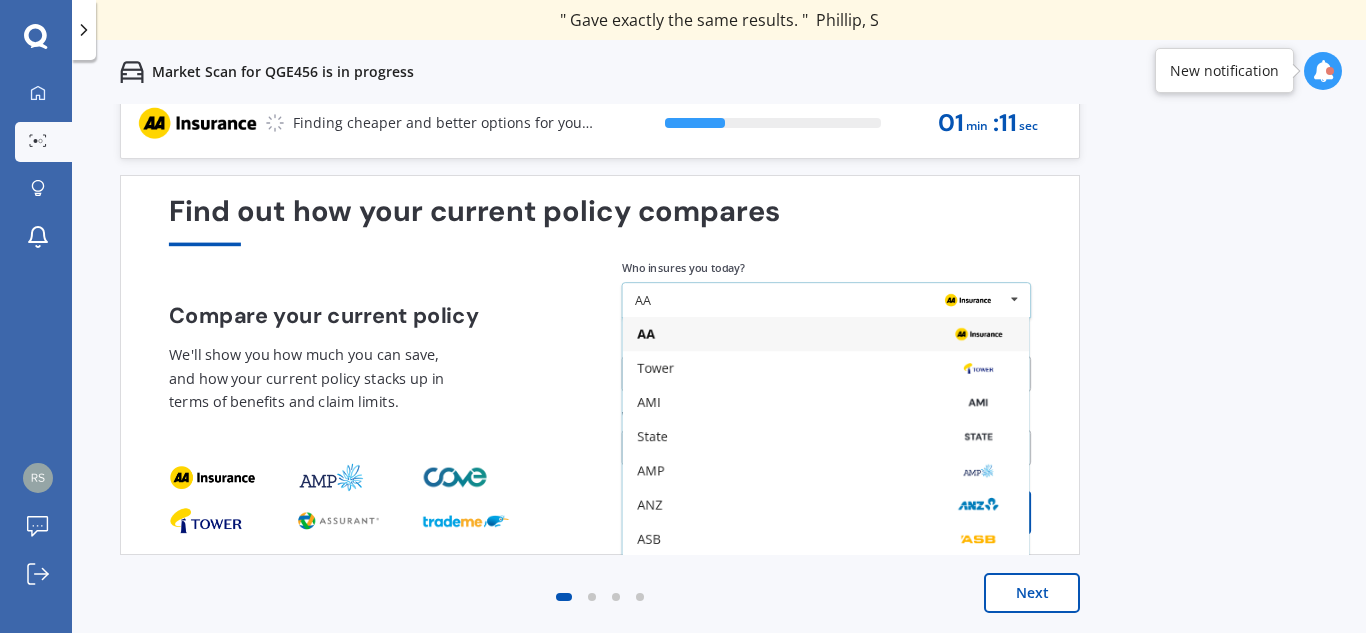 click at bounding box center [967, 301] 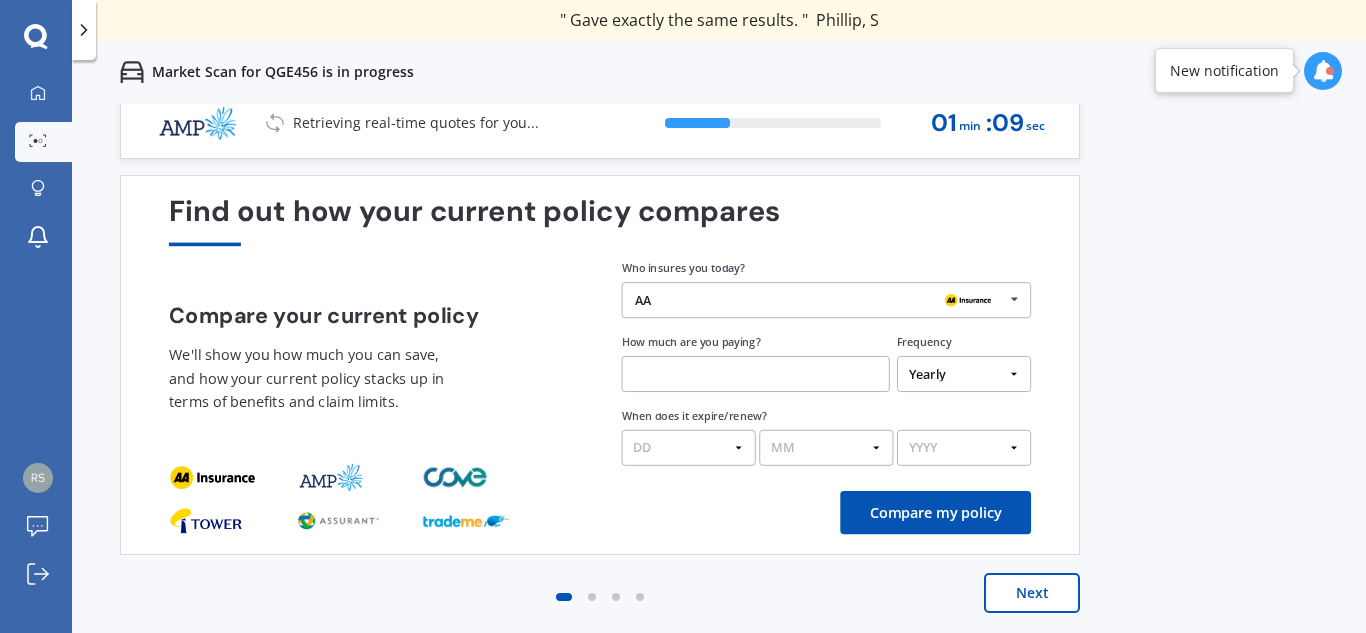 scroll, scrollTop: 0, scrollLeft: 0, axis: both 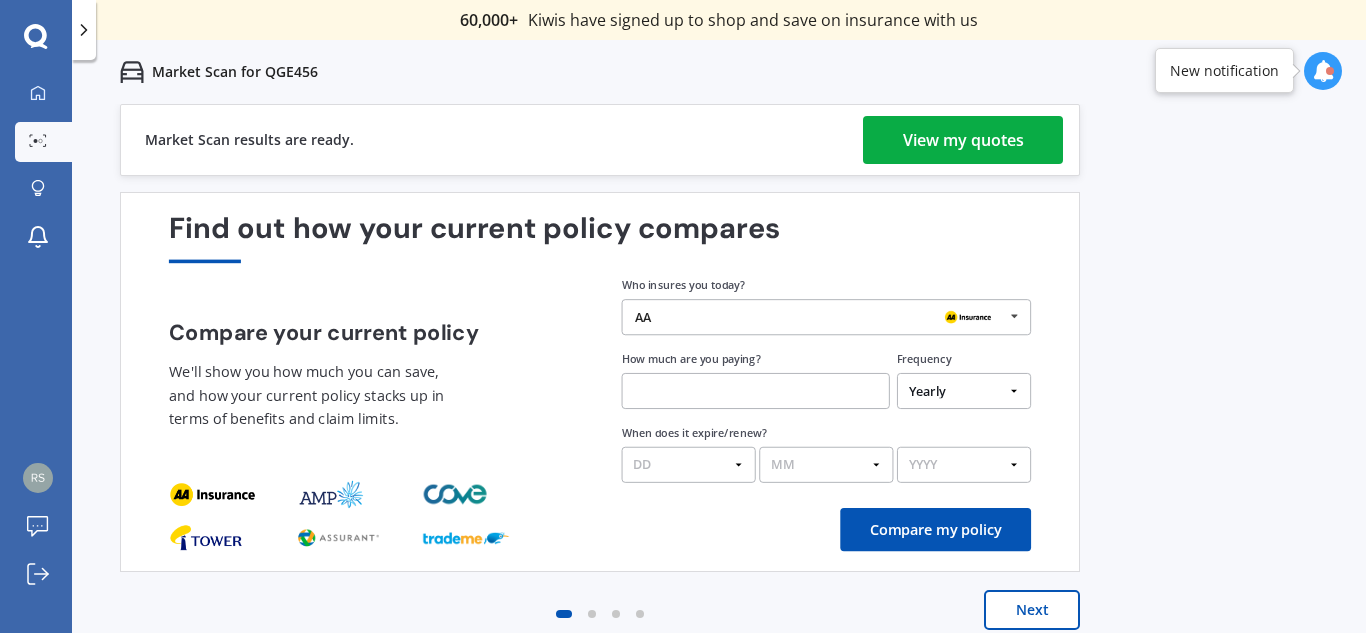 click on "View my quotes" at bounding box center [963, 140] 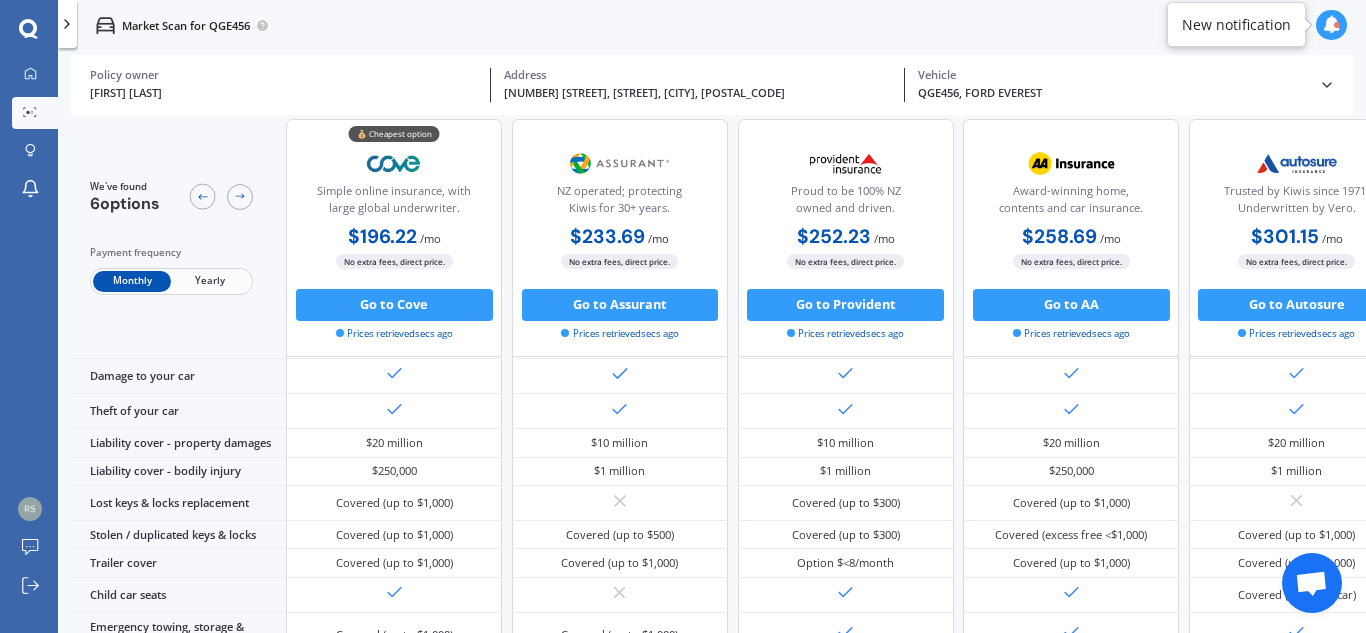 scroll, scrollTop: 36, scrollLeft: 0, axis: vertical 